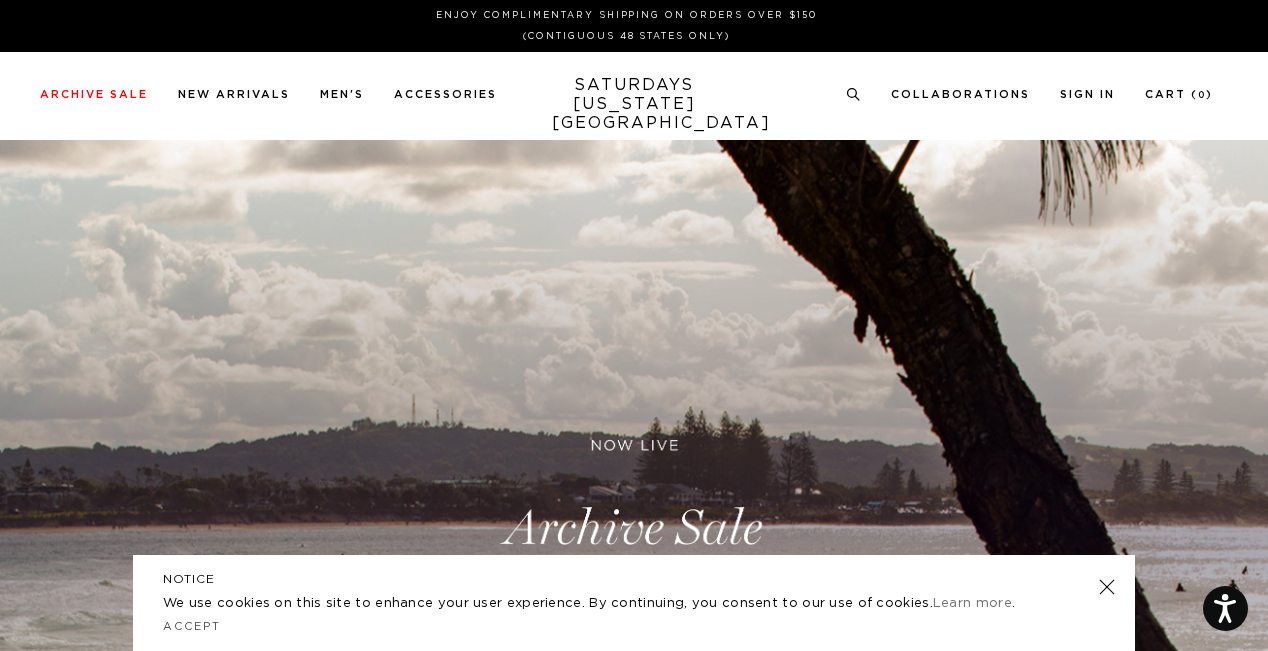 scroll, scrollTop: 0, scrollLeft: 0, axis: both 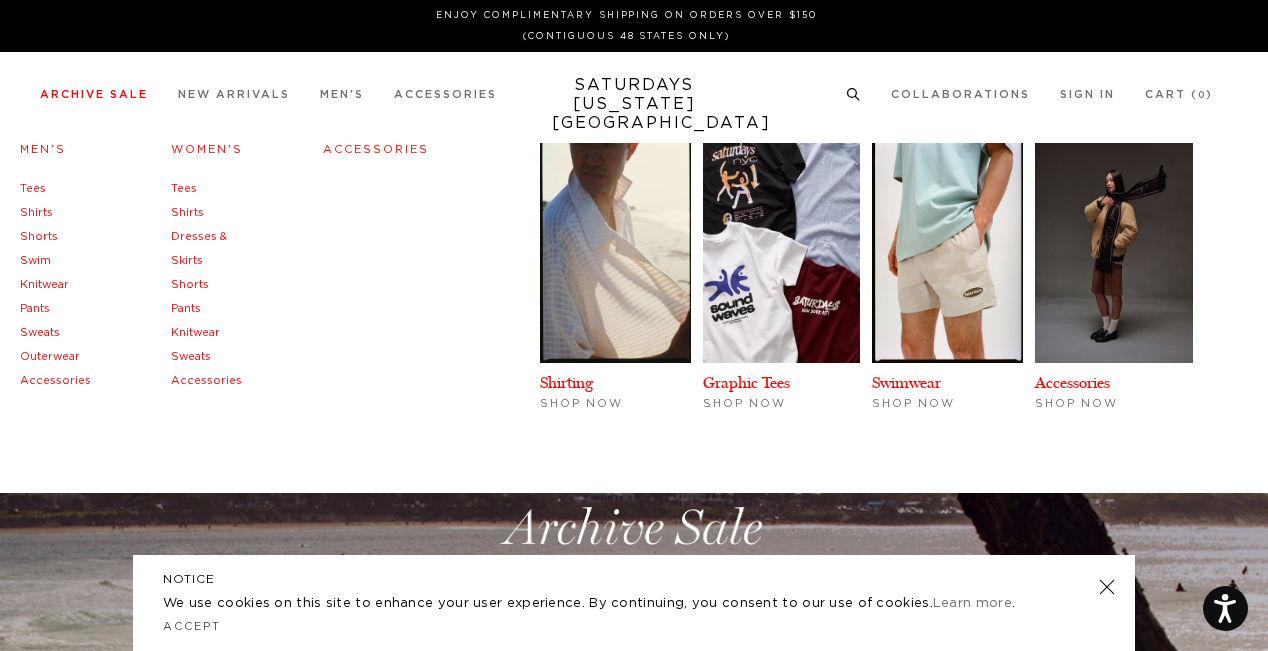 click on "Men's" at bounding box center [43, 149] 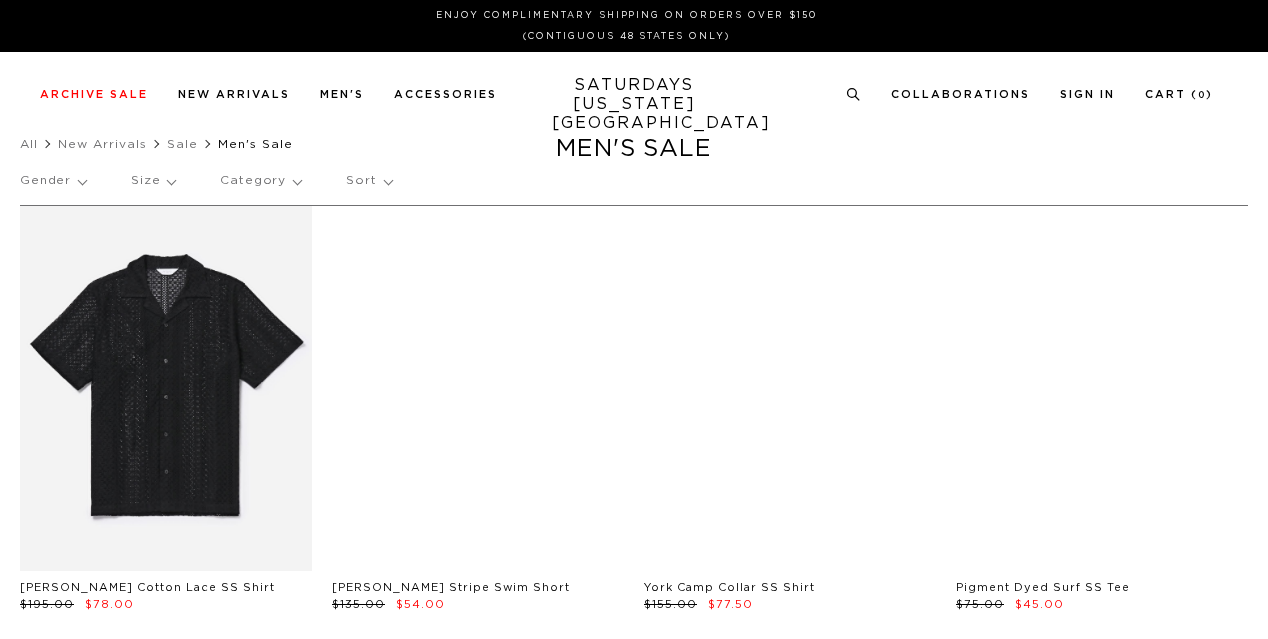 scroll, scrollTop: 0, scrollLeft: 0, axis: both 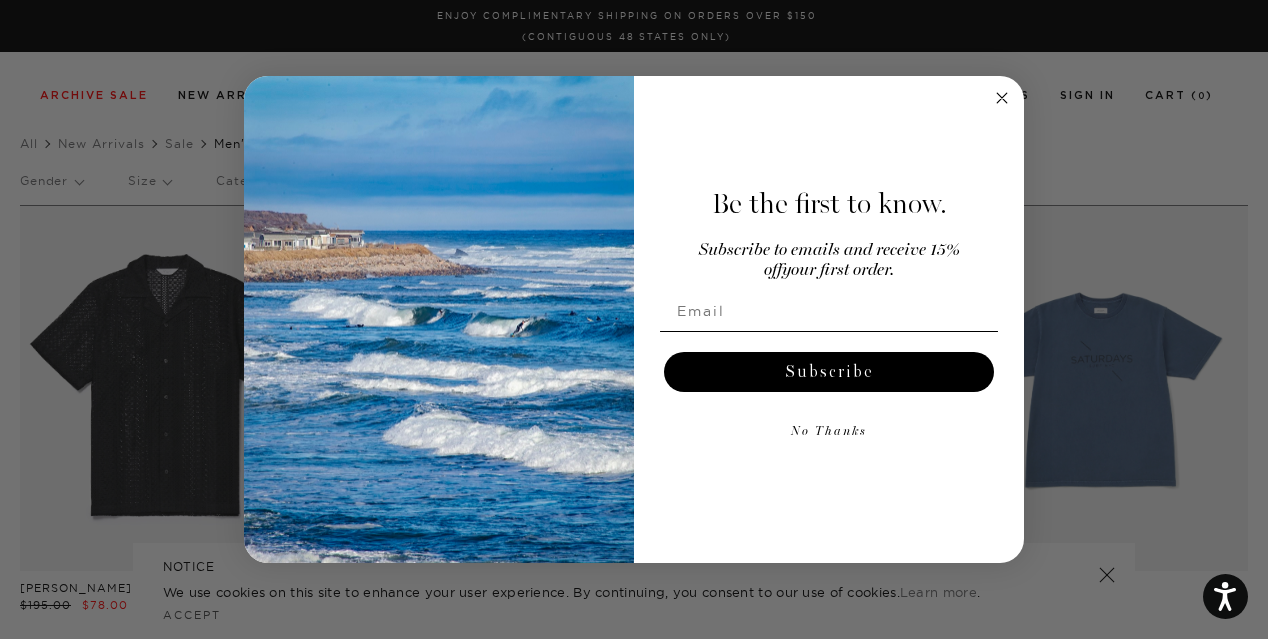 click 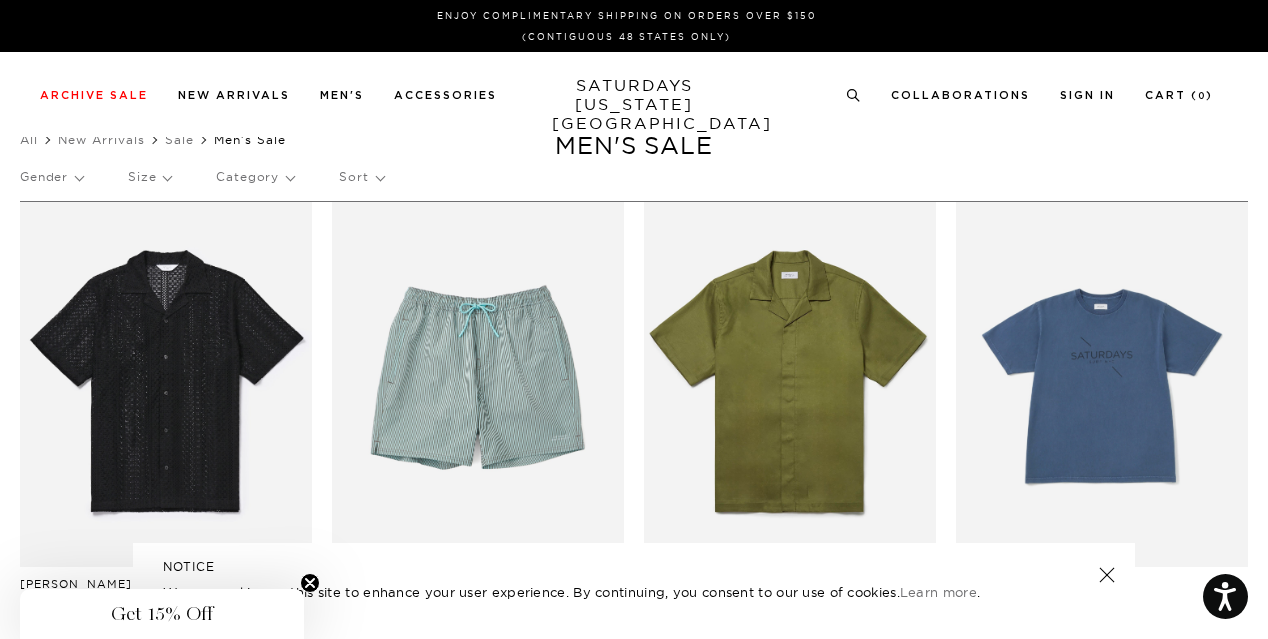 scroll, scrollTop: 0, scrollLeft: 0, axis: both 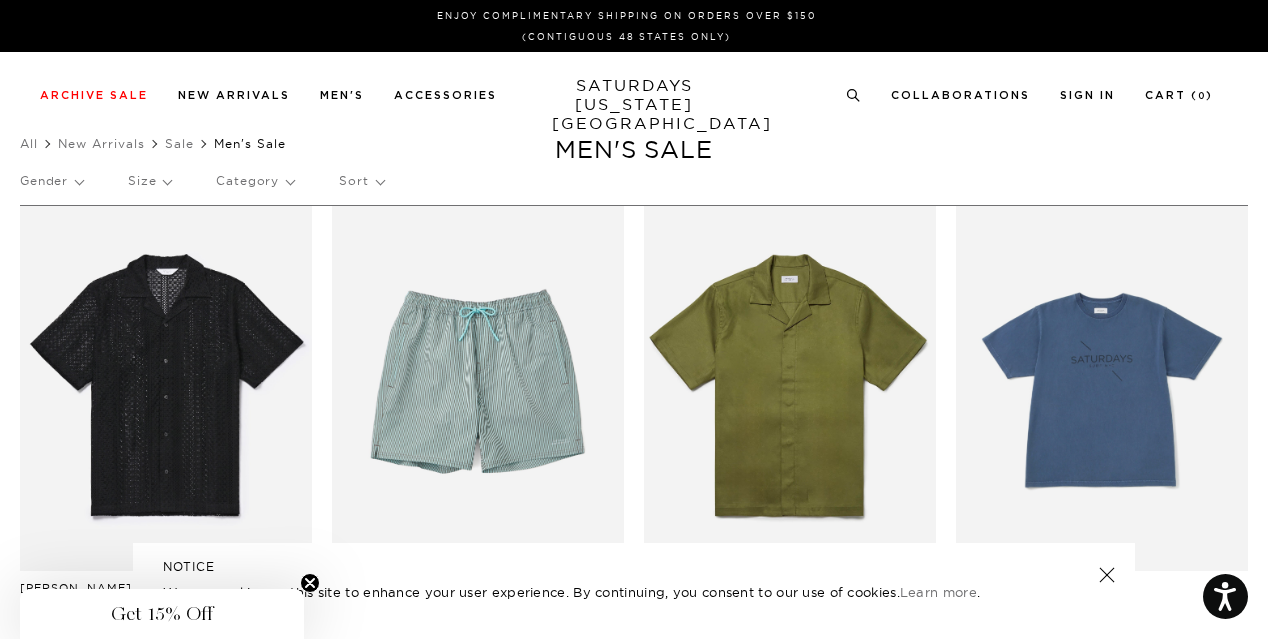 click on "Sort" at bounding box center (361, 181) 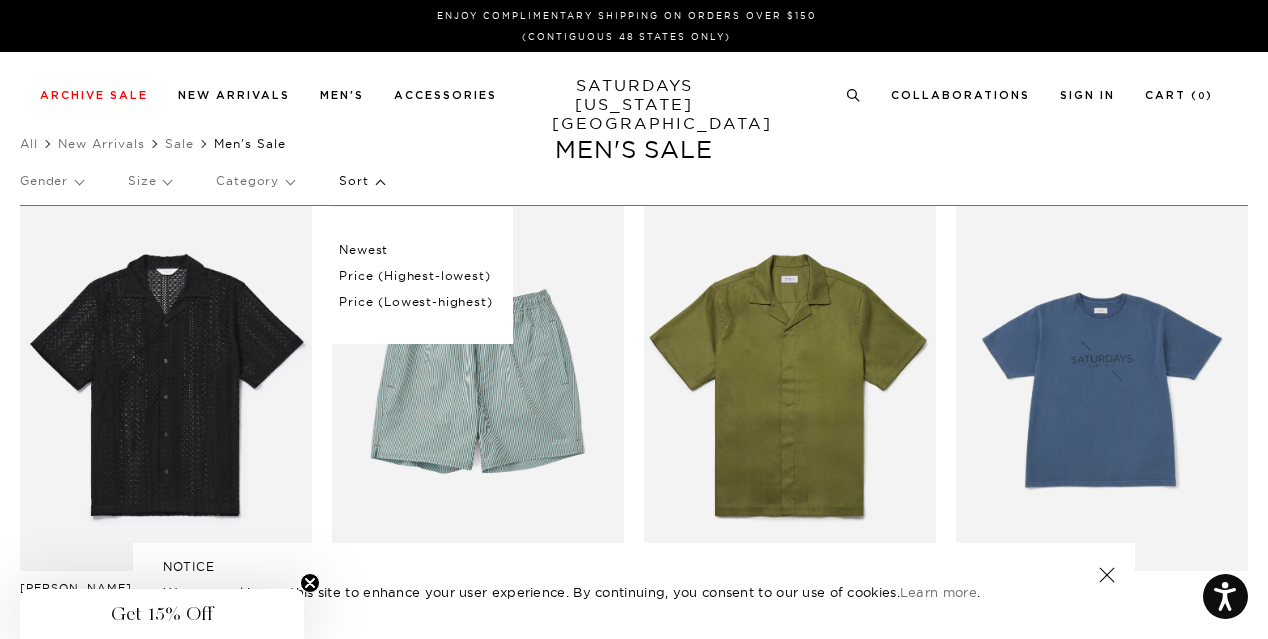 click on "Price (Lowest-highest)" at bounding box center [415, 302] 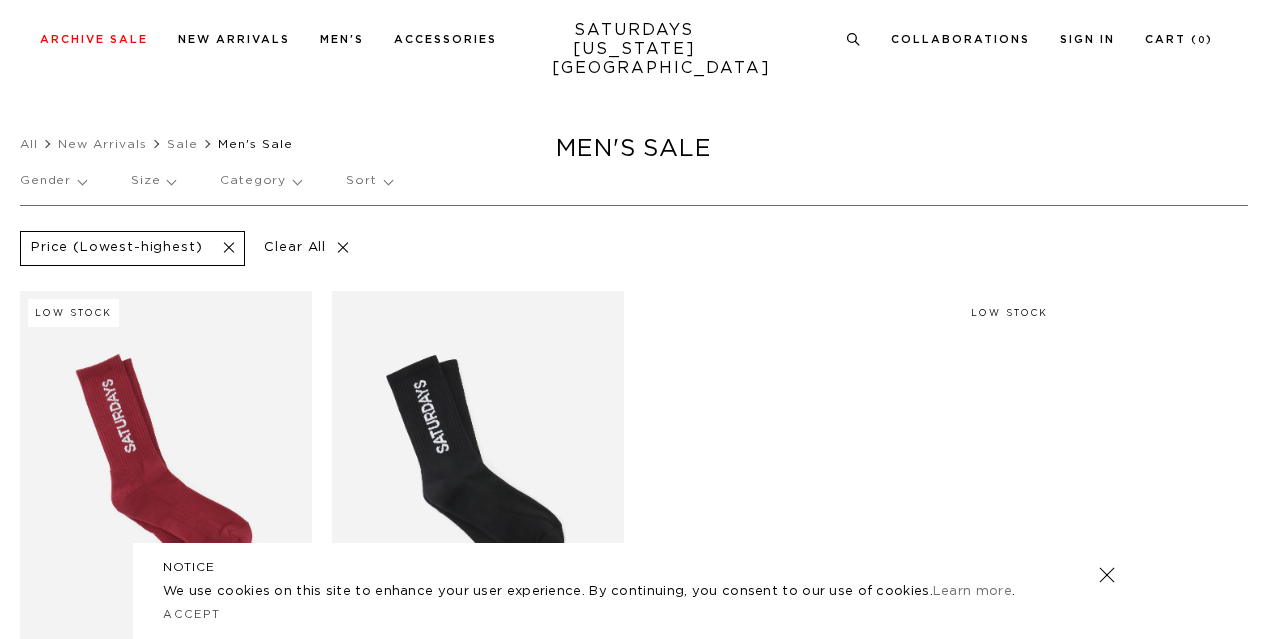 scroll, scrollTop: 150, scrollLeft: 0, axis: vertical 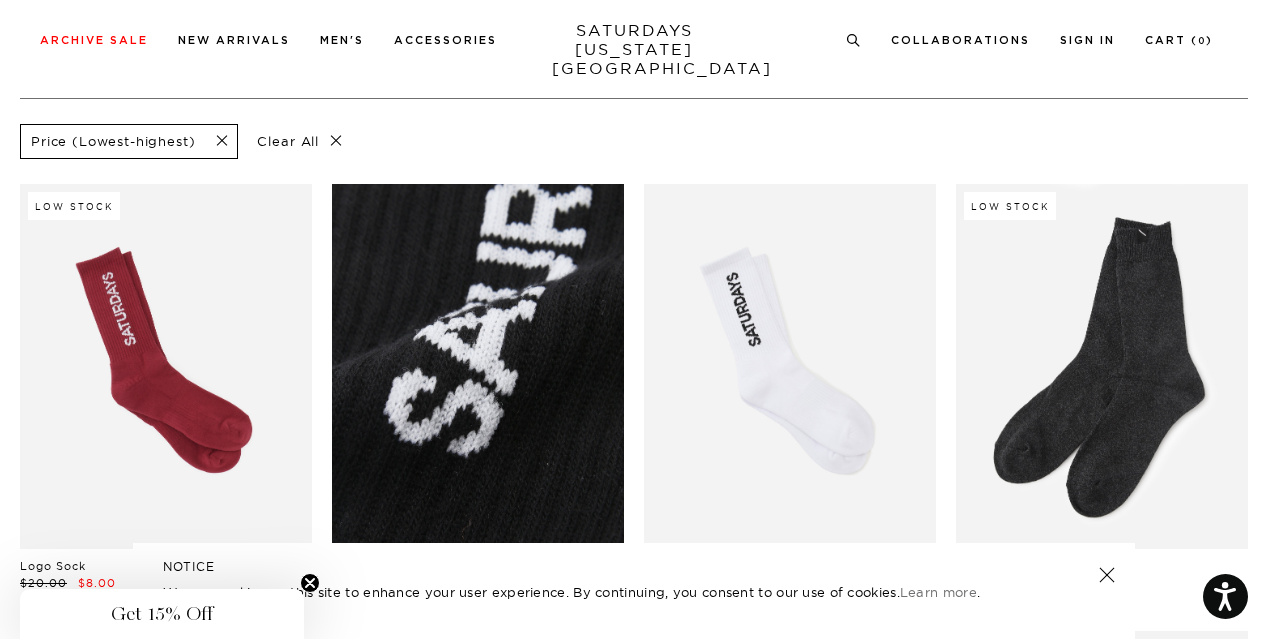click at bounding box center (478, 366) 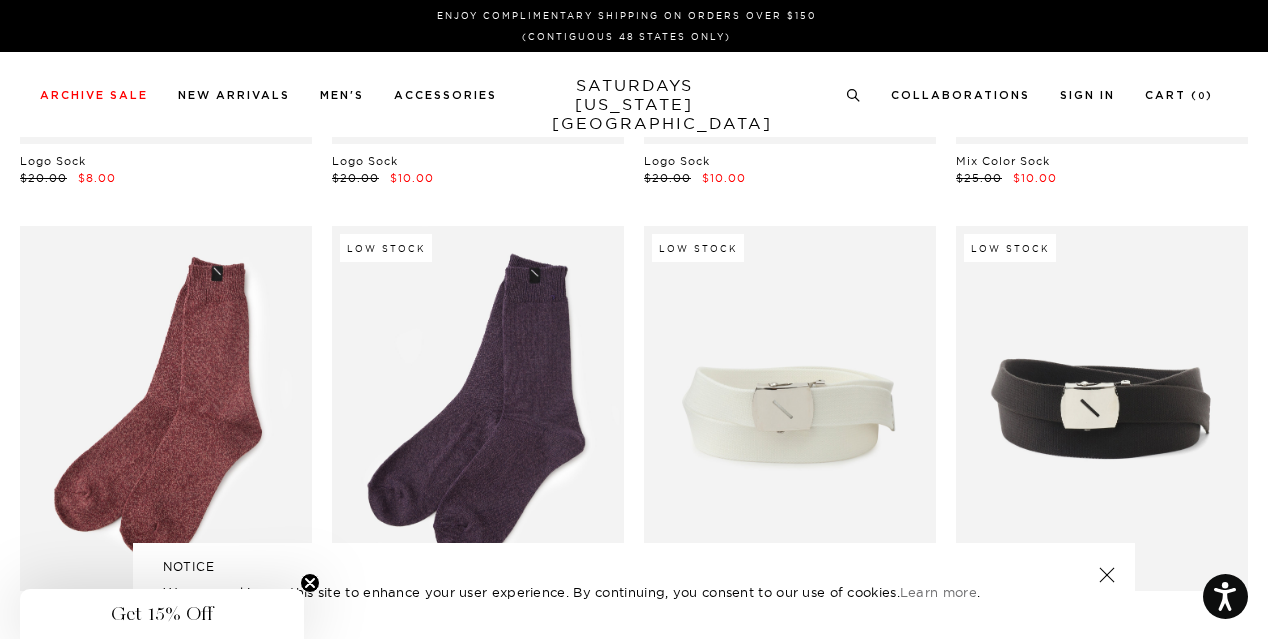 scroll, scrollTop: 0, scrollLeft: 0, axis: both 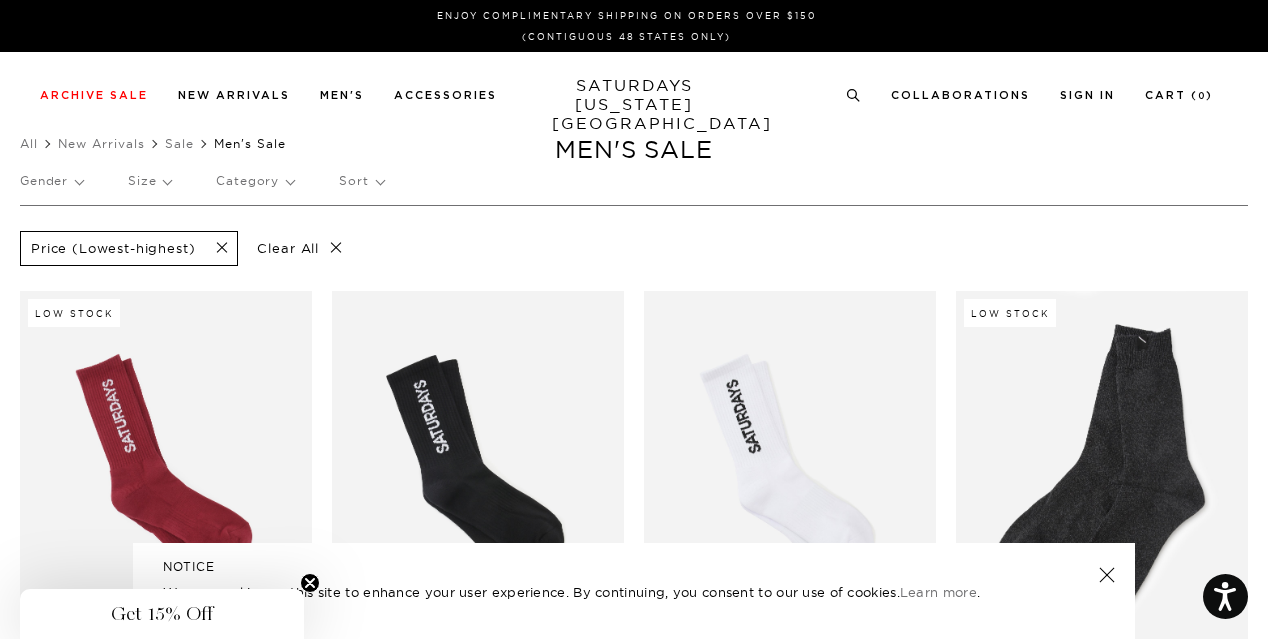 click on "Size" at bounding box center (149, 181) 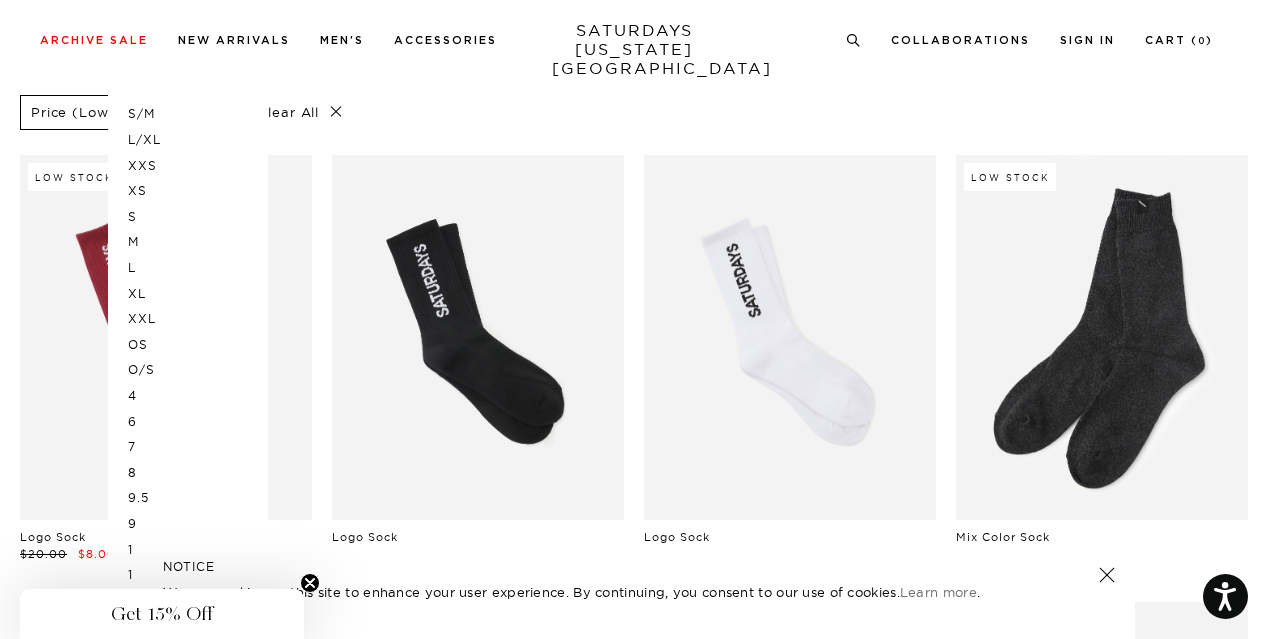 scroll, scrollTop: 118, scrollLeft: 0, axis: vertical 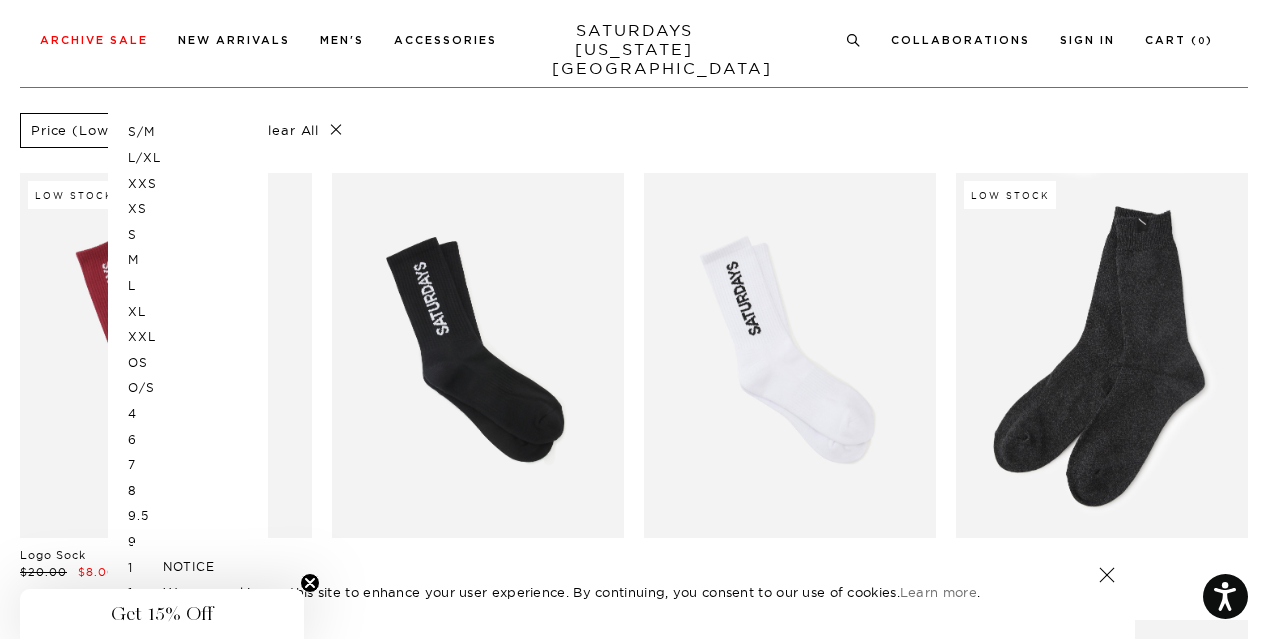 click on "M" at bounding box center [188, 260] 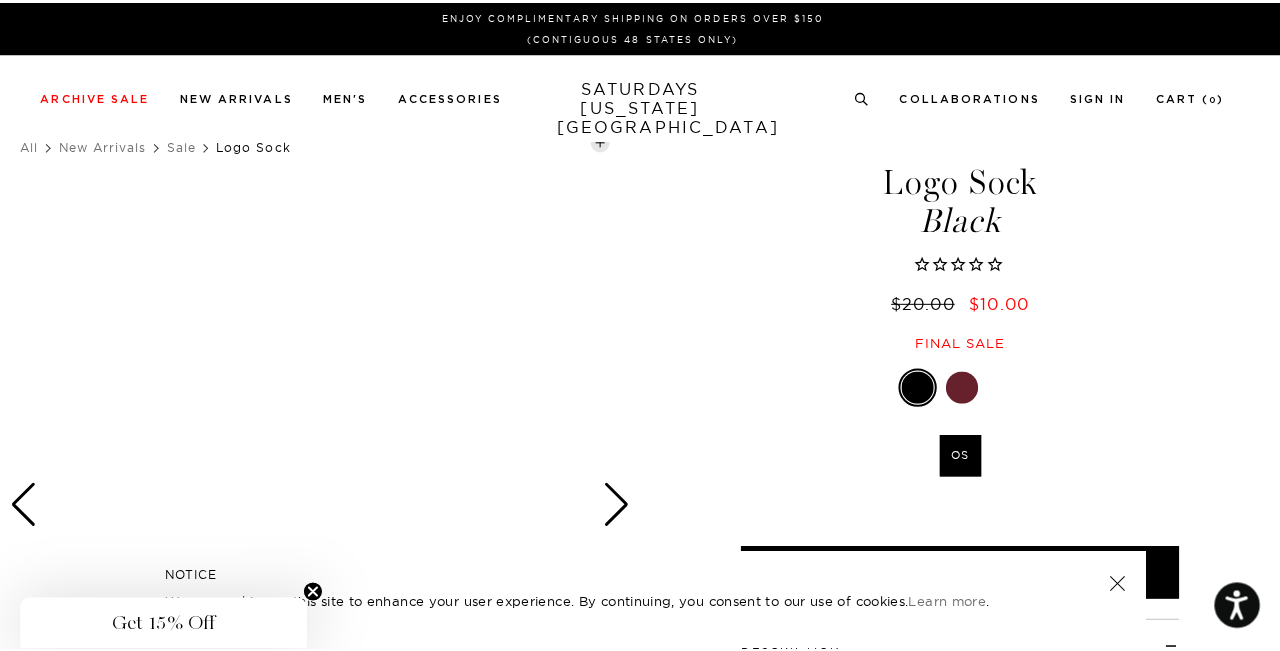 scroll, scrollTop: 0, scrollLeft: 0, axis: both 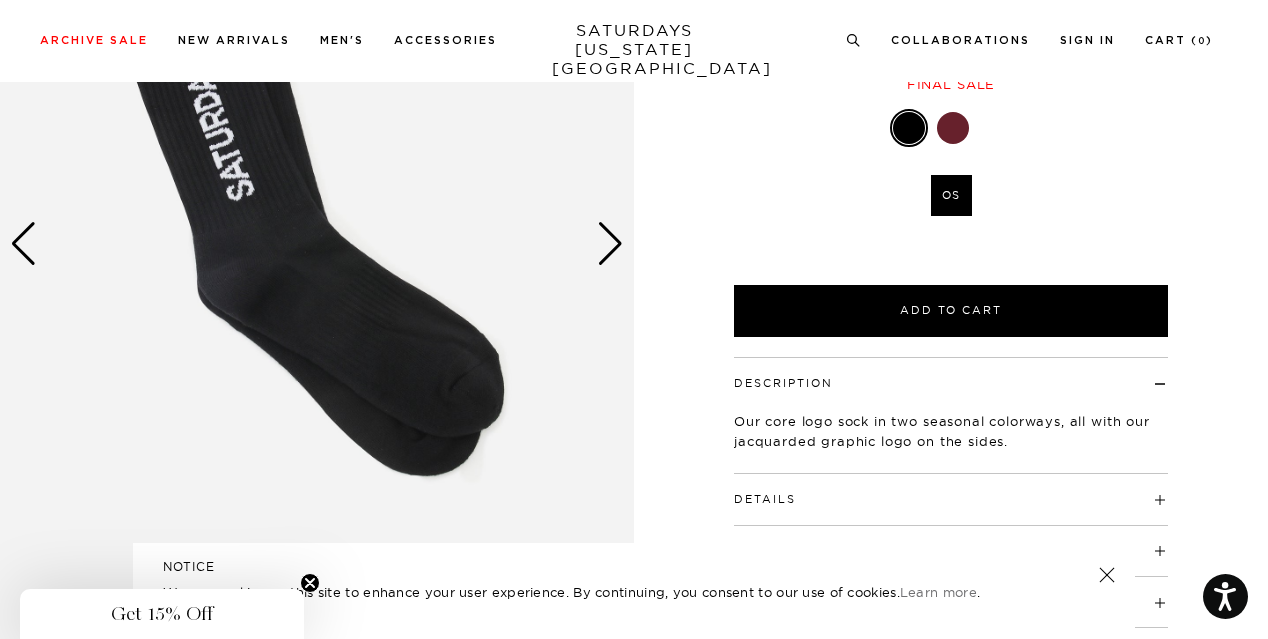click at bounding box center [610, 244] 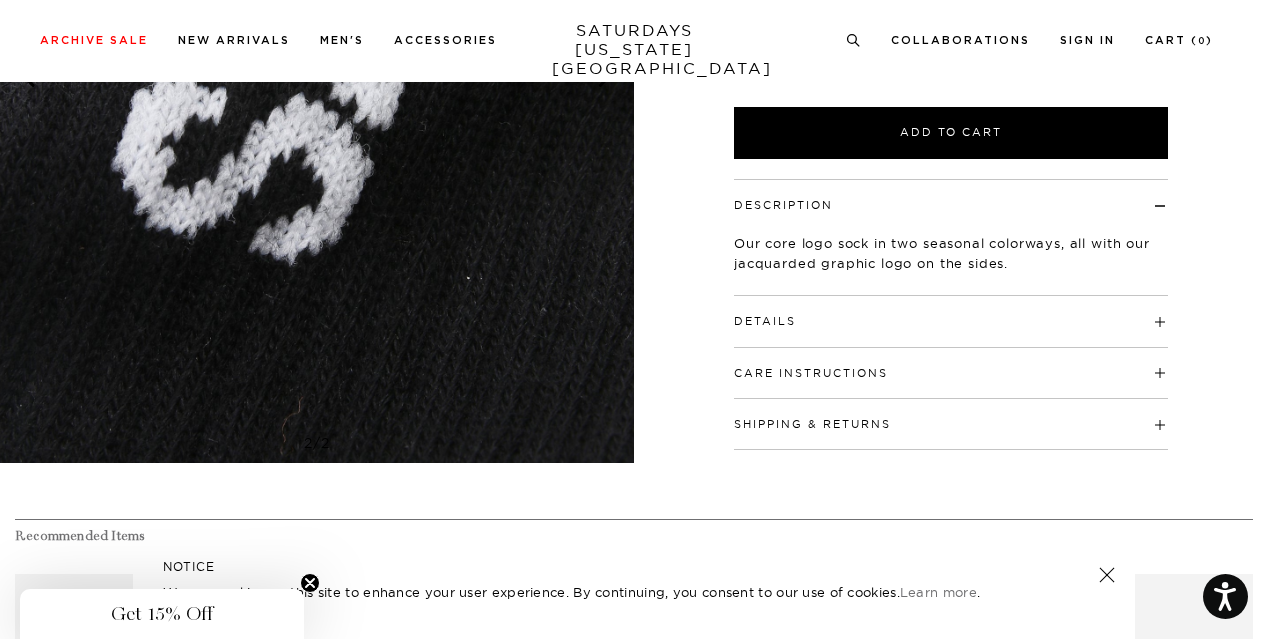 scroll, scrollTop: 336, scrollLeft: 0, axis: vertical 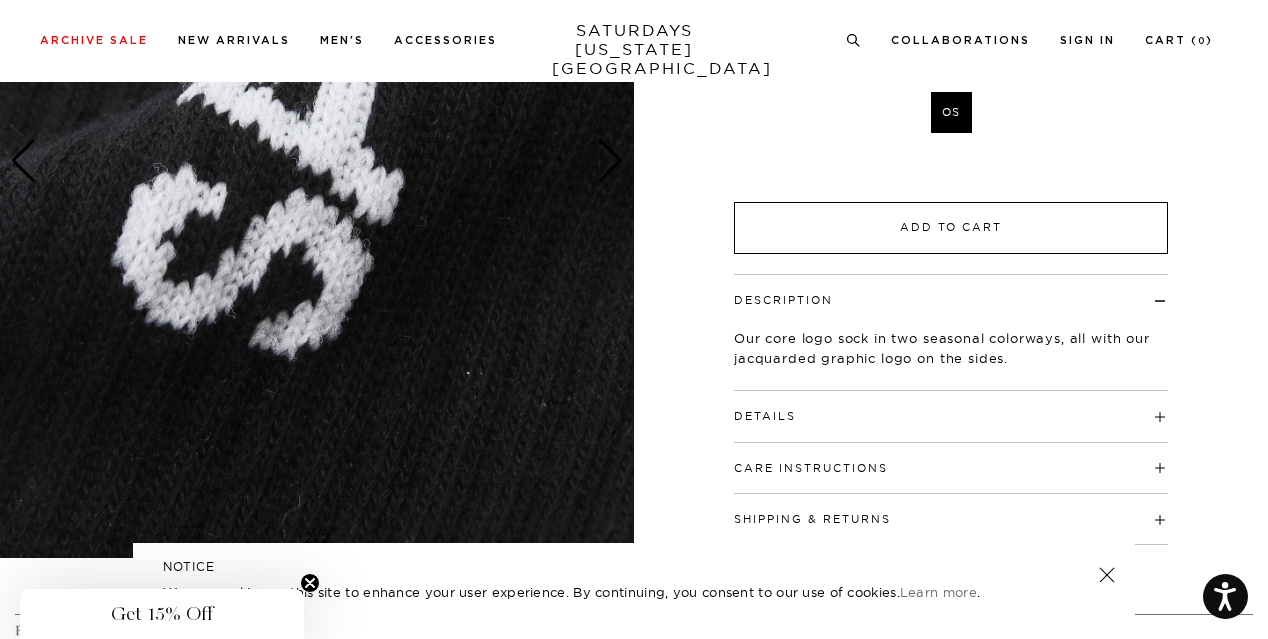 click on "Add to Cart" at bounding box center [951, 228] 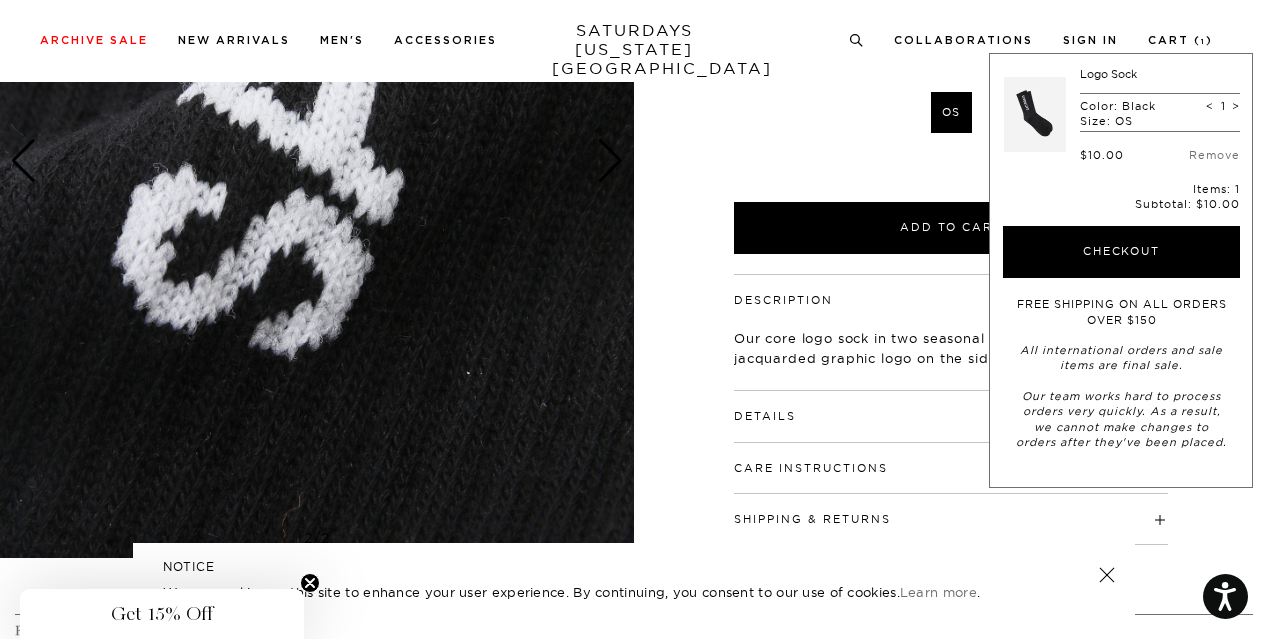 click on "Only  0  Left" at bounding box center (951, 168) 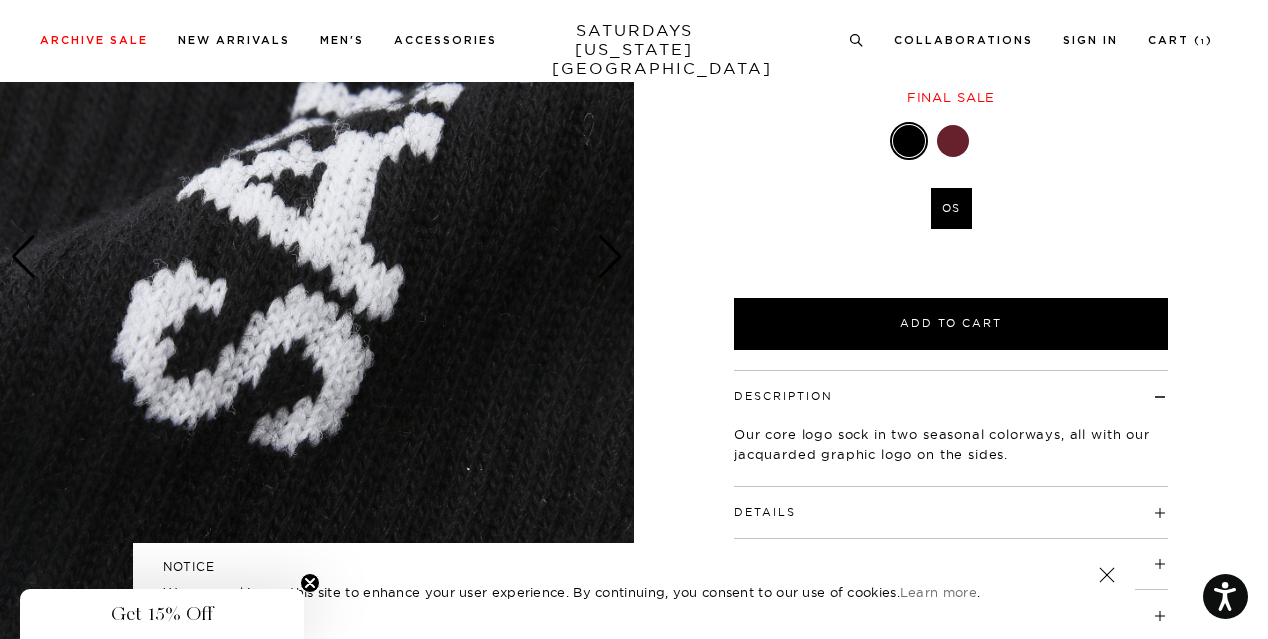 scroll, scrollTop: 201, scrollLeft: 0, axis: vertical 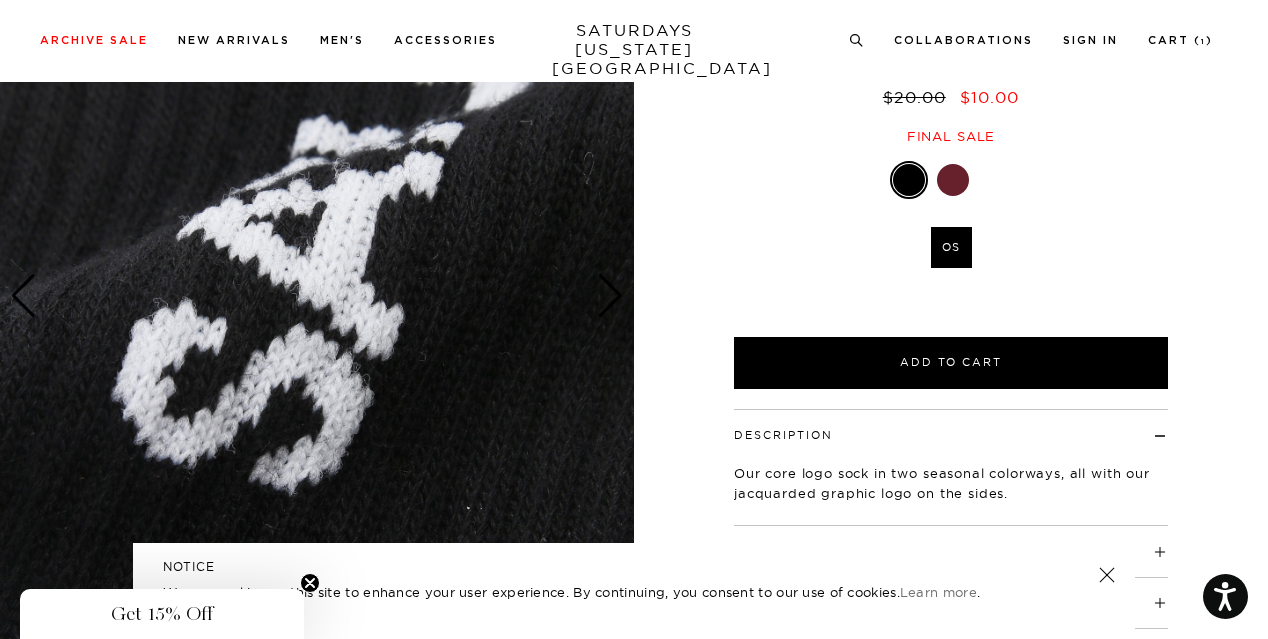 click at bounding box center (953, 180) 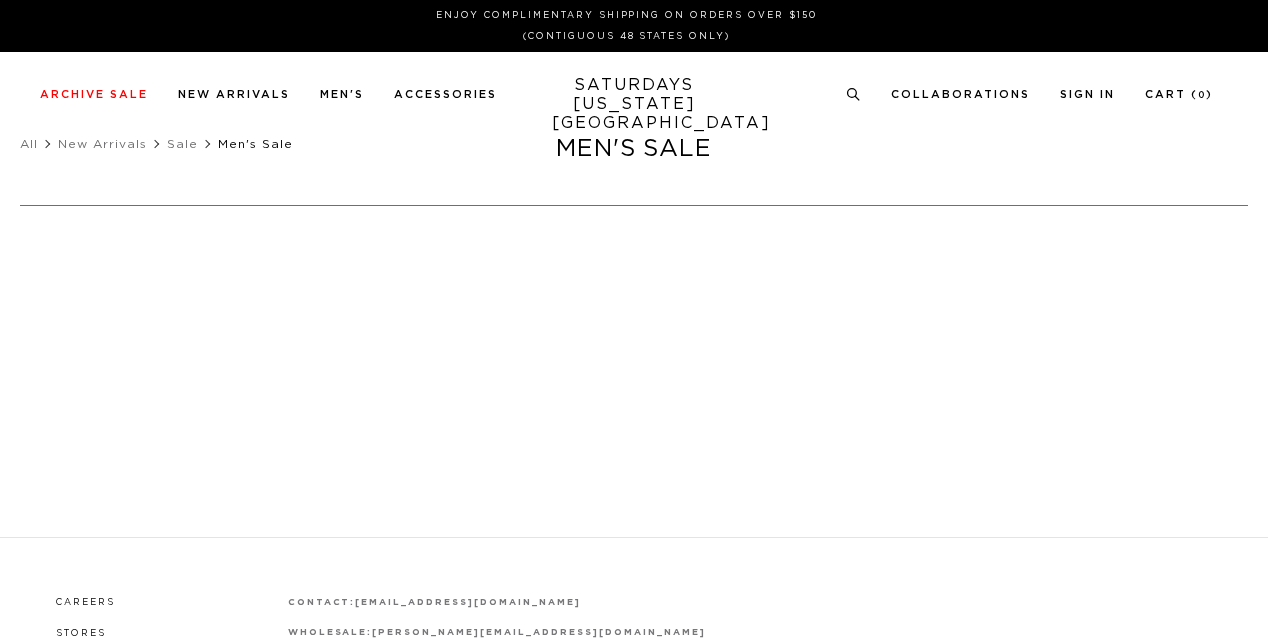 scroll, scrollTop: 0, scrollLeft: 0, axis: both 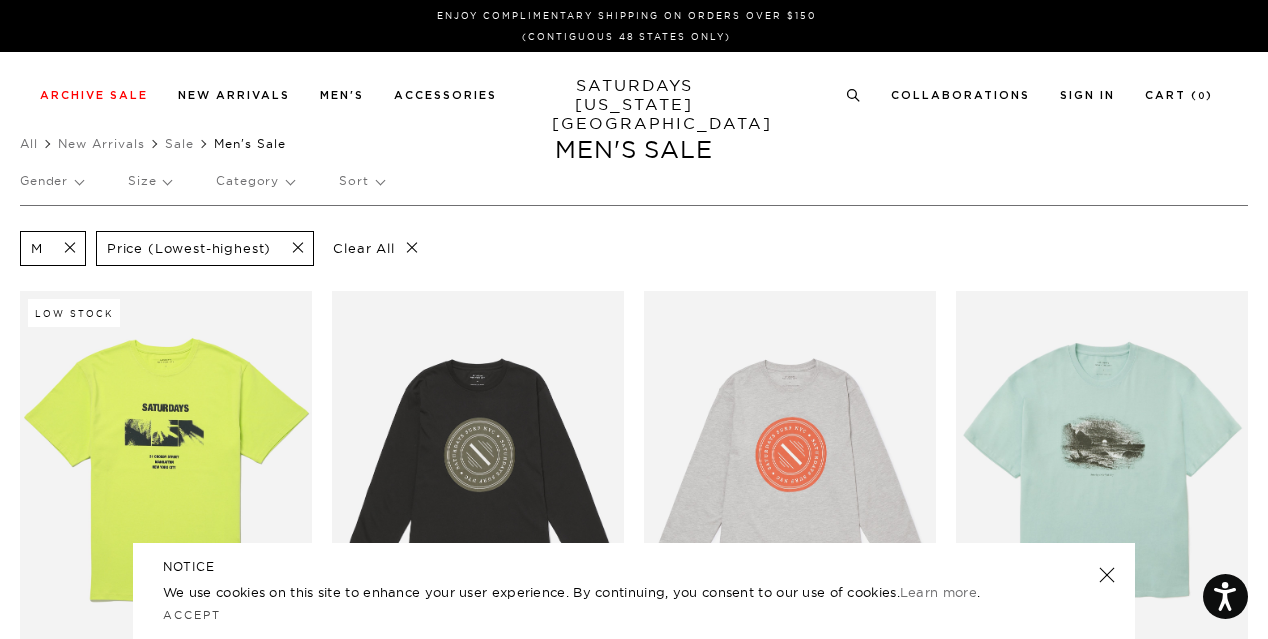 click on "Size" at bounding box center [149, 181] 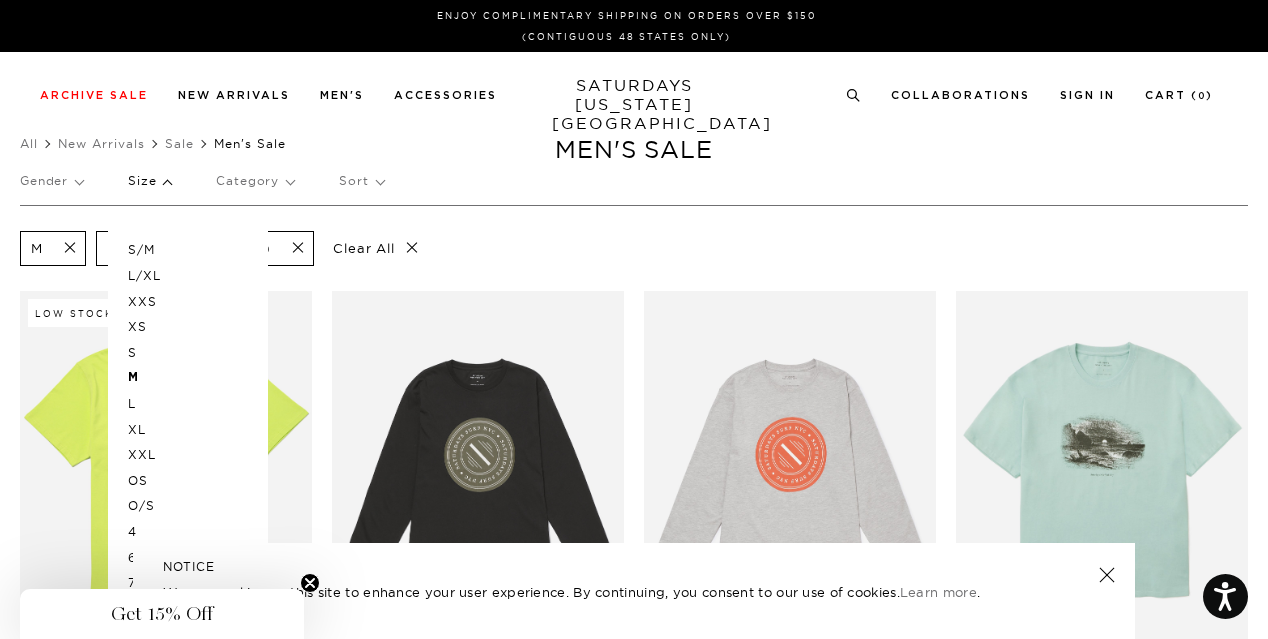 click on "O/S" at bounding box center [188, 506] 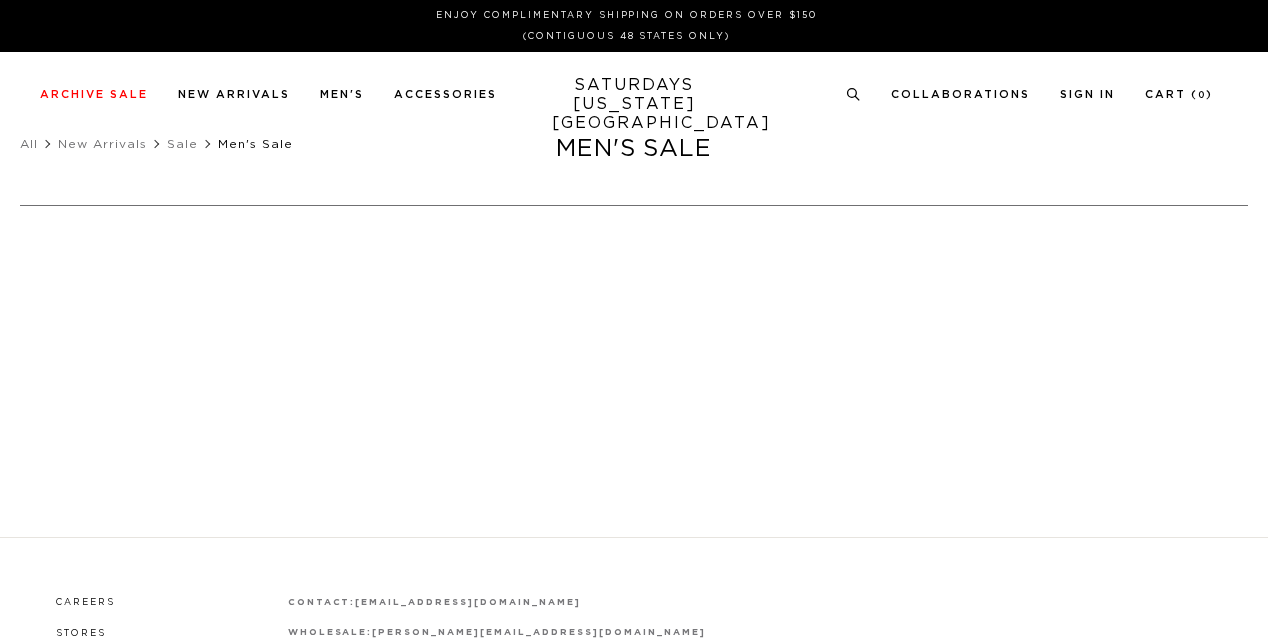 scroll, scrollTop: 0, scrollLeft: 0, axis: both 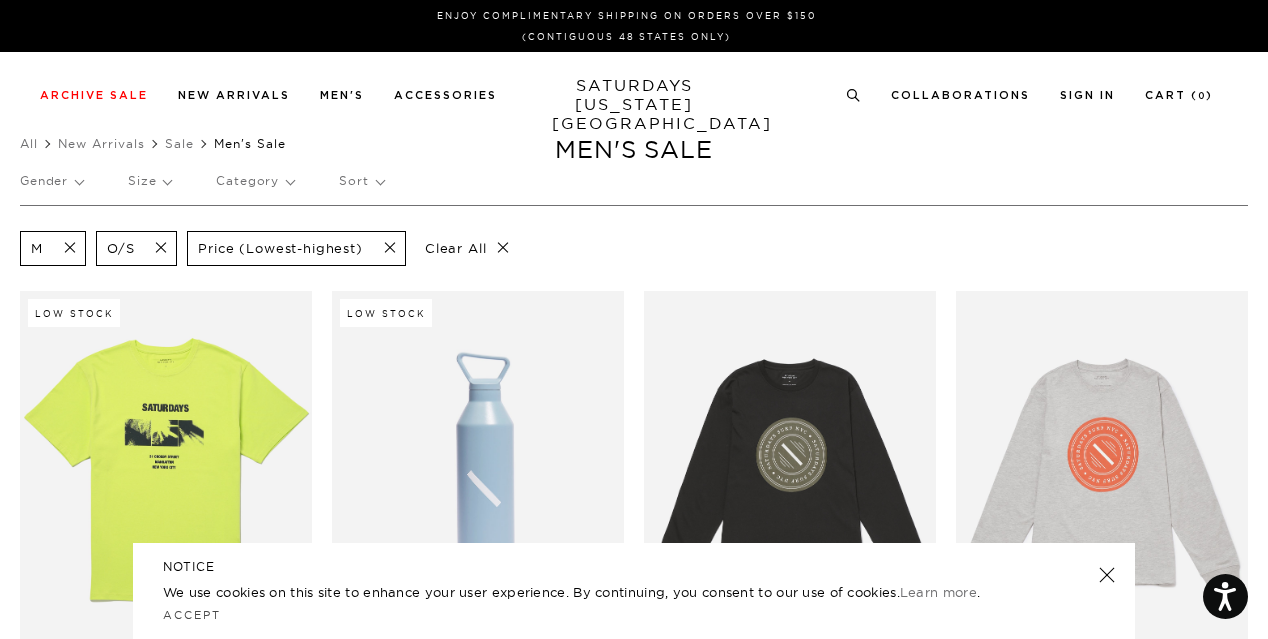 click on "Size" at bounding box center [149, 181] 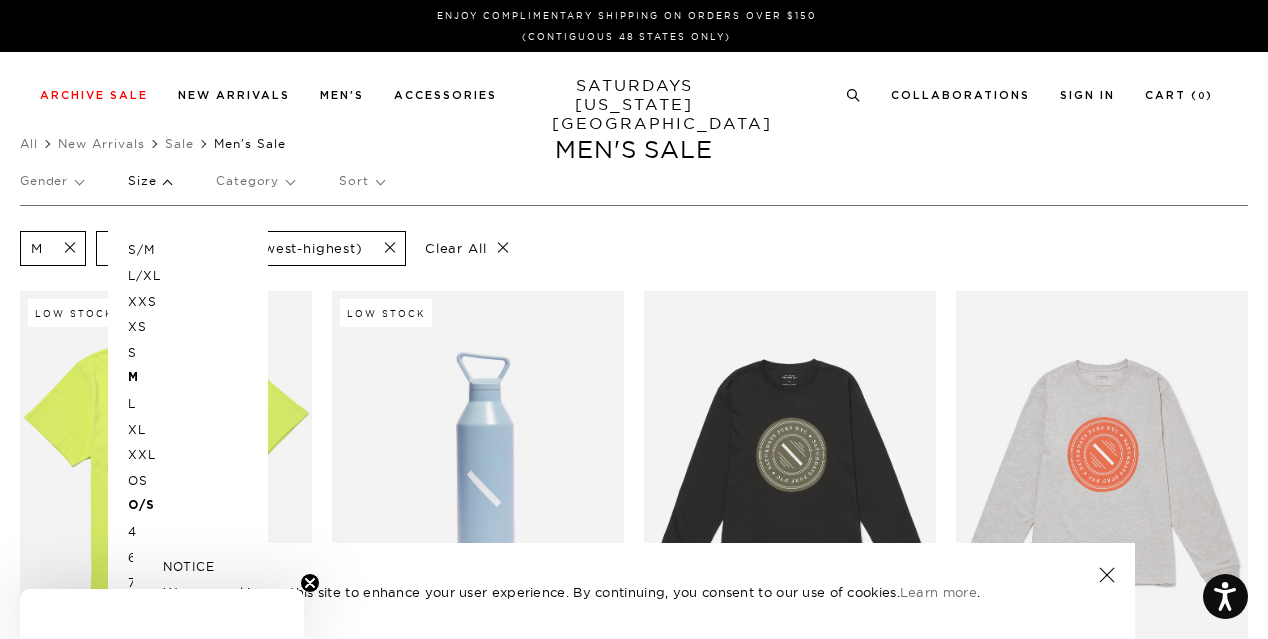 click on "OS" at bounding box center [188, 481] 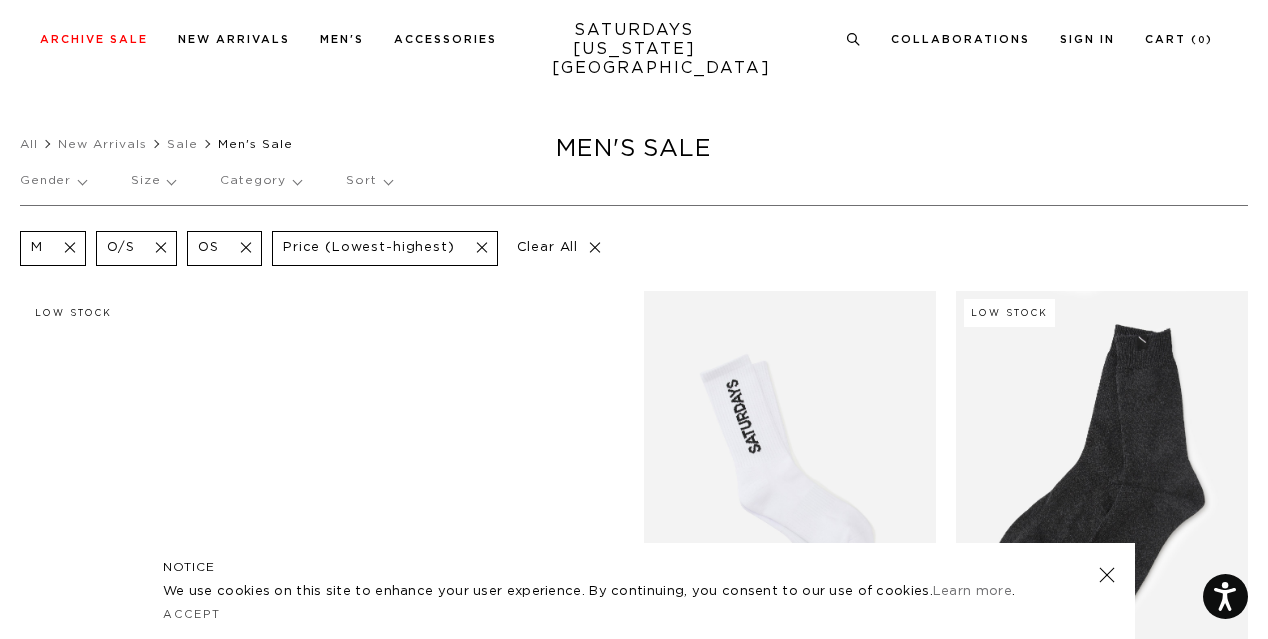 scroll, scrollTop: 392, scrollLeft: 0, axis: vertical 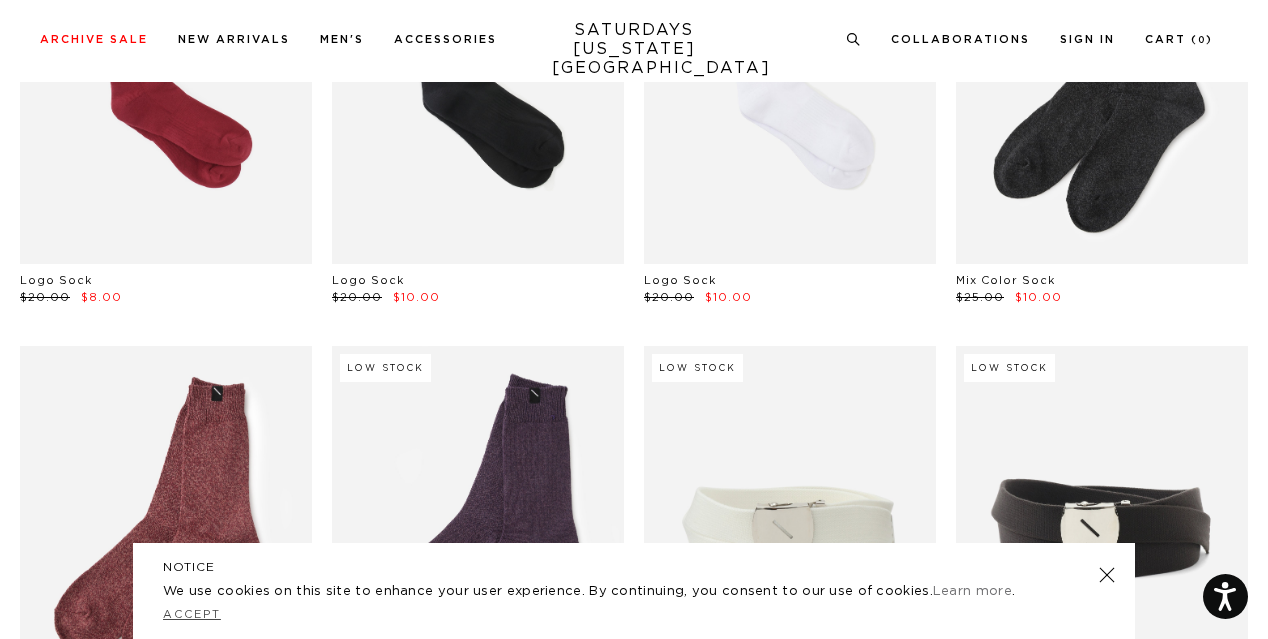 click on "Accept" at bounding box center (192, 614) 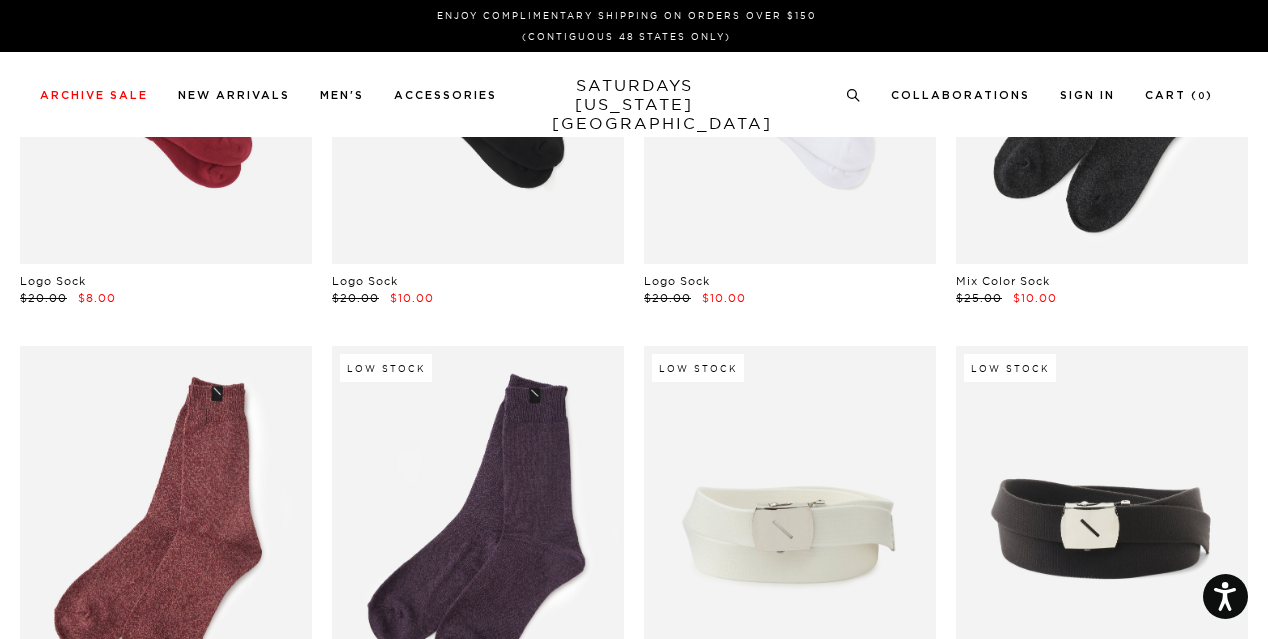 scroll, scrollTop: 0, scrollLeft: 0, axis: both 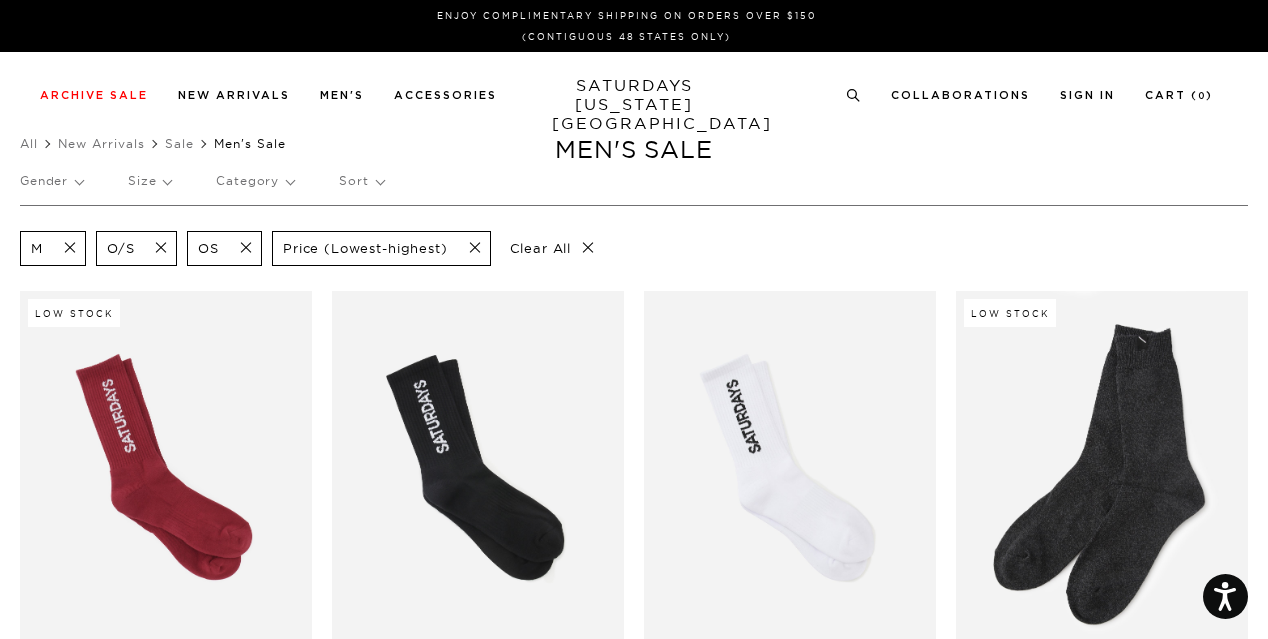 click on "Size" at bounding box center (149, 181) 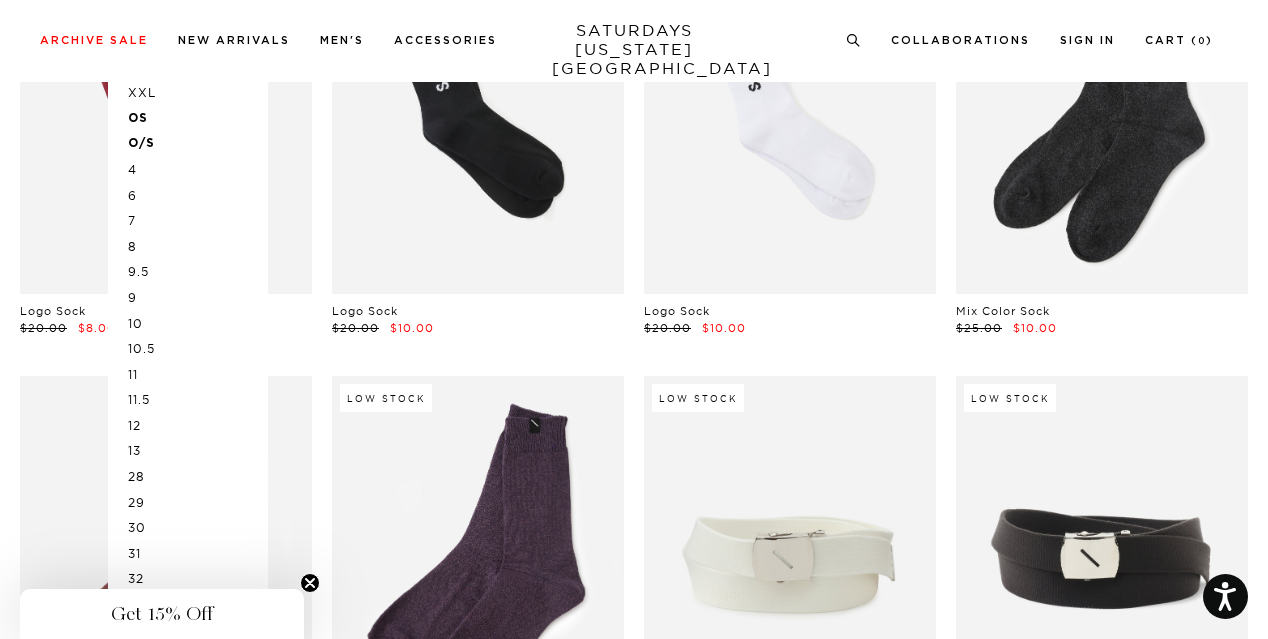 scroll, scrollTop: 374, scrollLeft: 0, axis: vertical 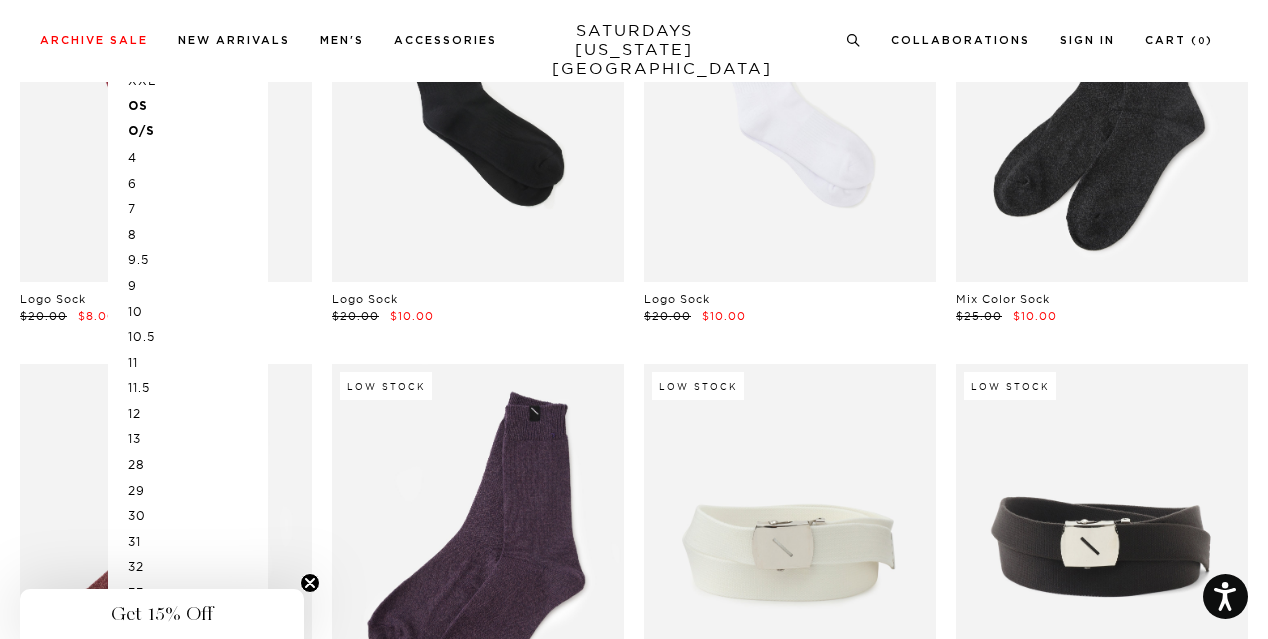 click on "9.5" at bounding box center (188, 260) 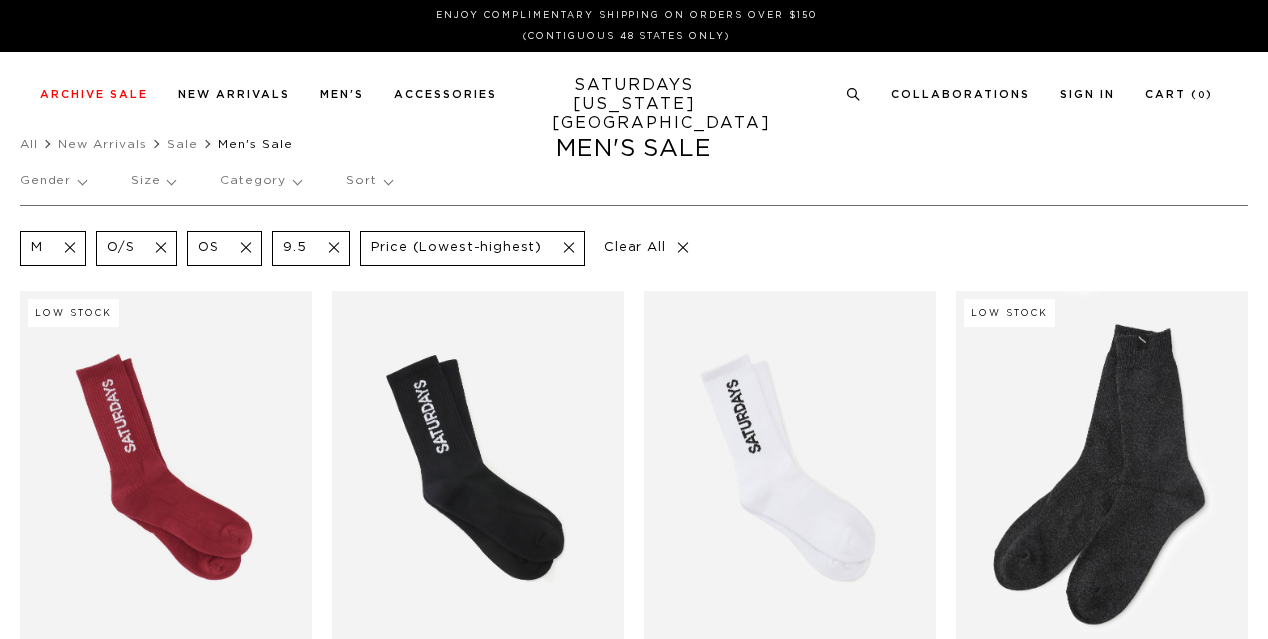 scroll, scrollTop: 0, scrollLeft: 0, axis: both 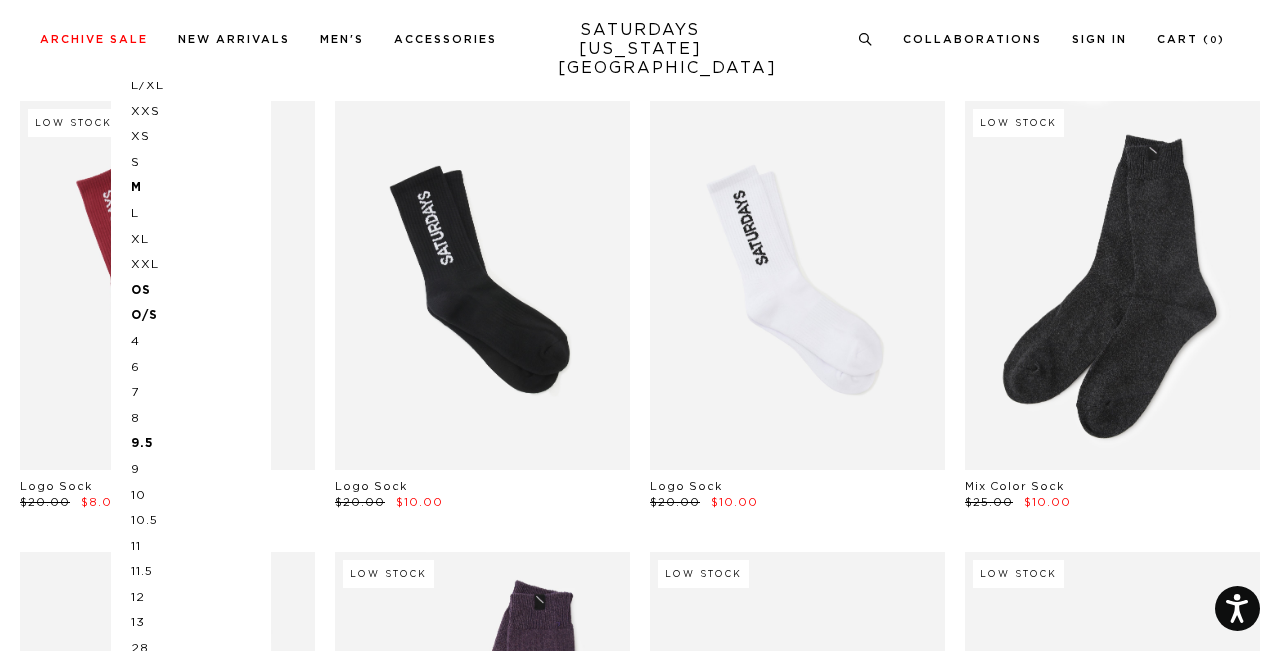 click on "10" at bounding box center [191, 496] 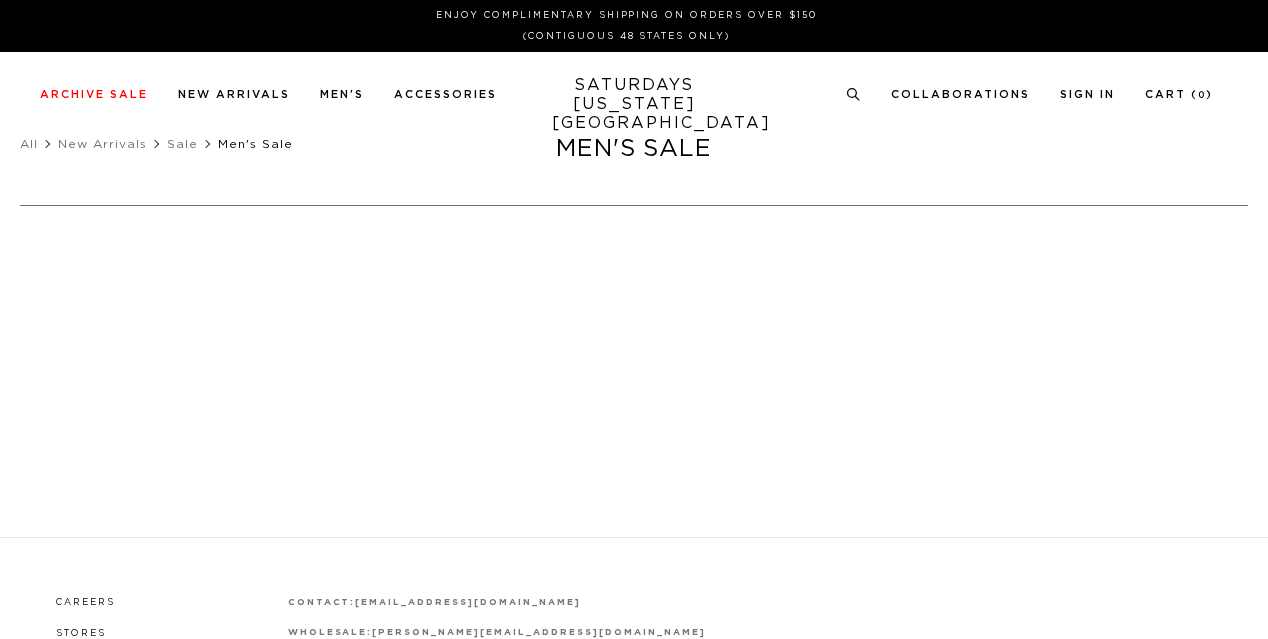 scroll, scrollTop: 0, scrollLeft: 0, axis: both 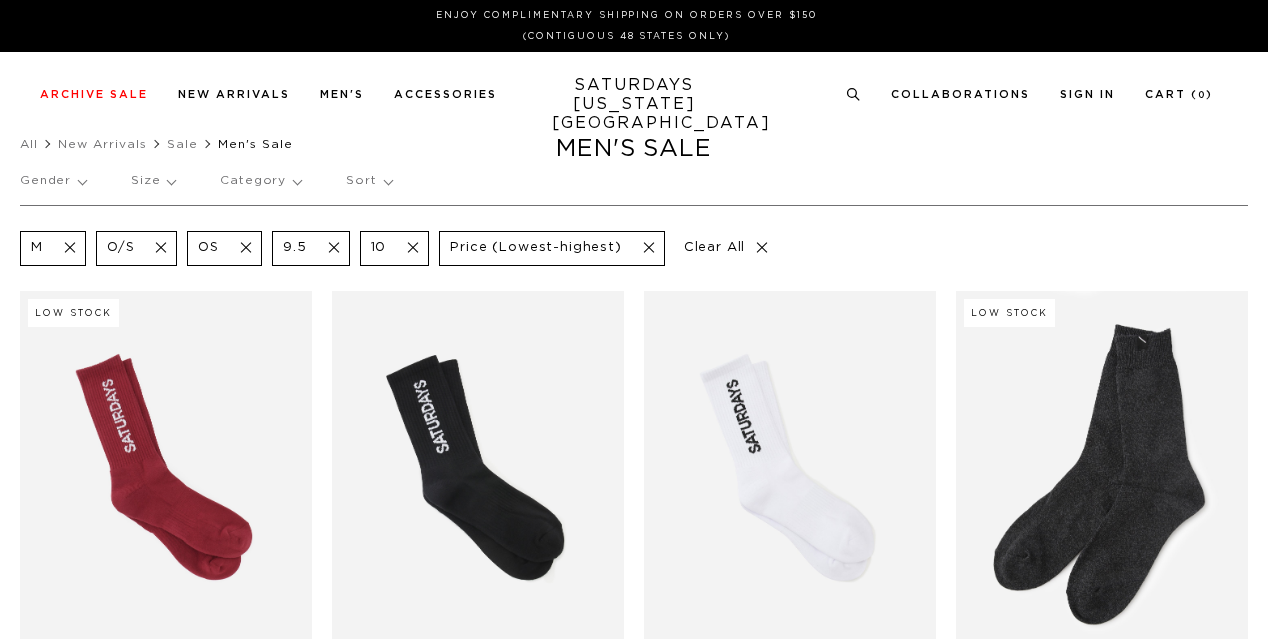 click on "Size" at bounding box center [153, 181] 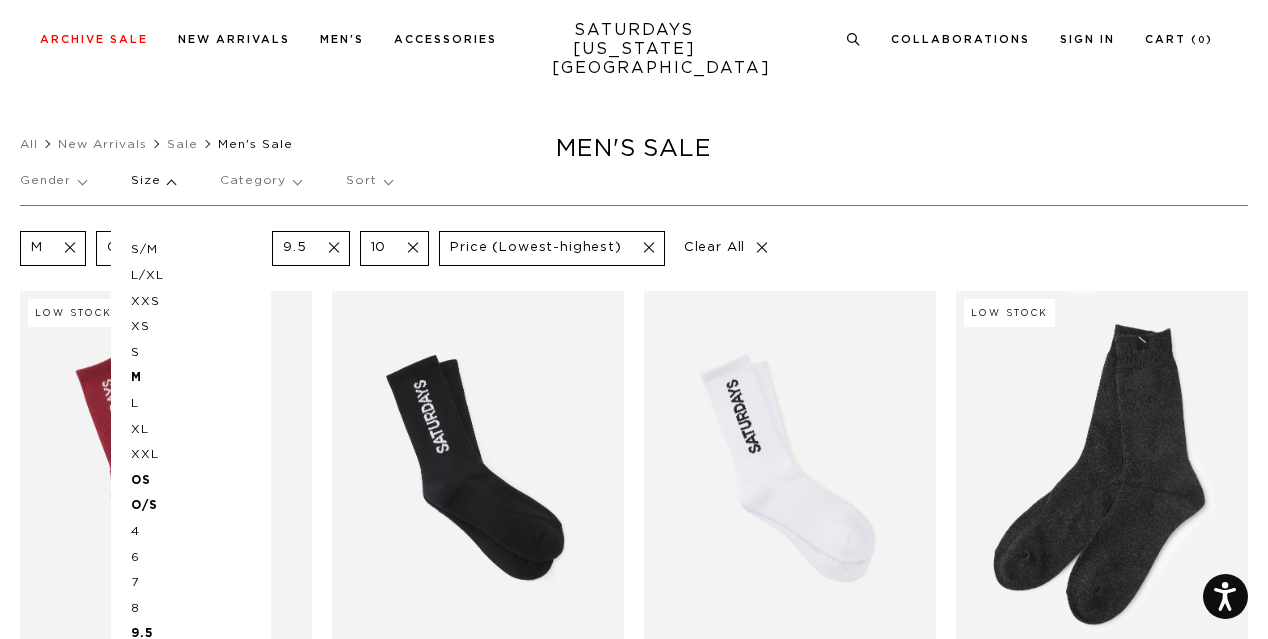 scroll, scrollTop: 0, scrollLeft: 0, axis: both 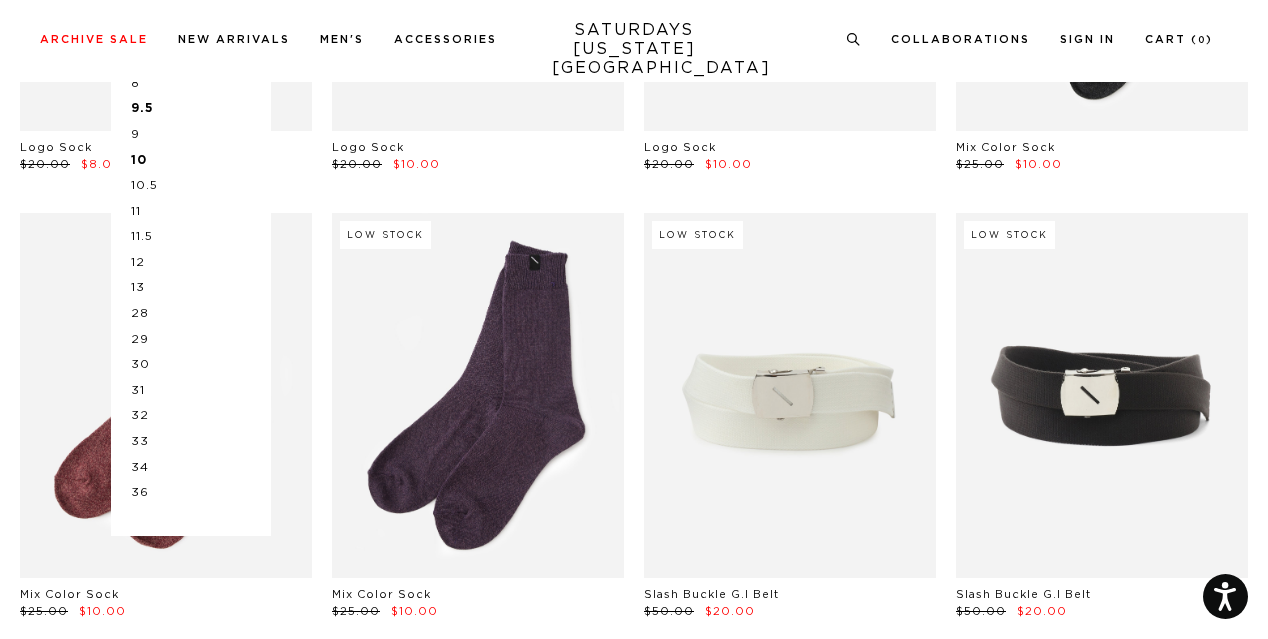 click on "30" at bounding box center [191, 365] 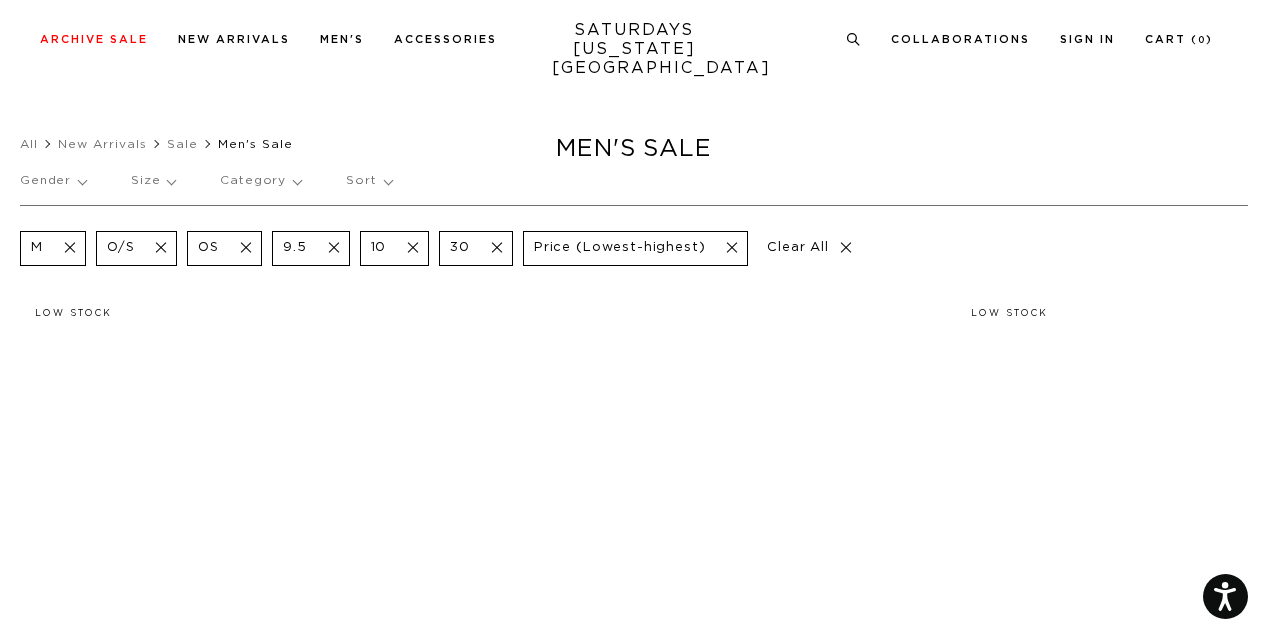 scroll, scrollTop: 1220, scrollLeft: 0, axis: vertical 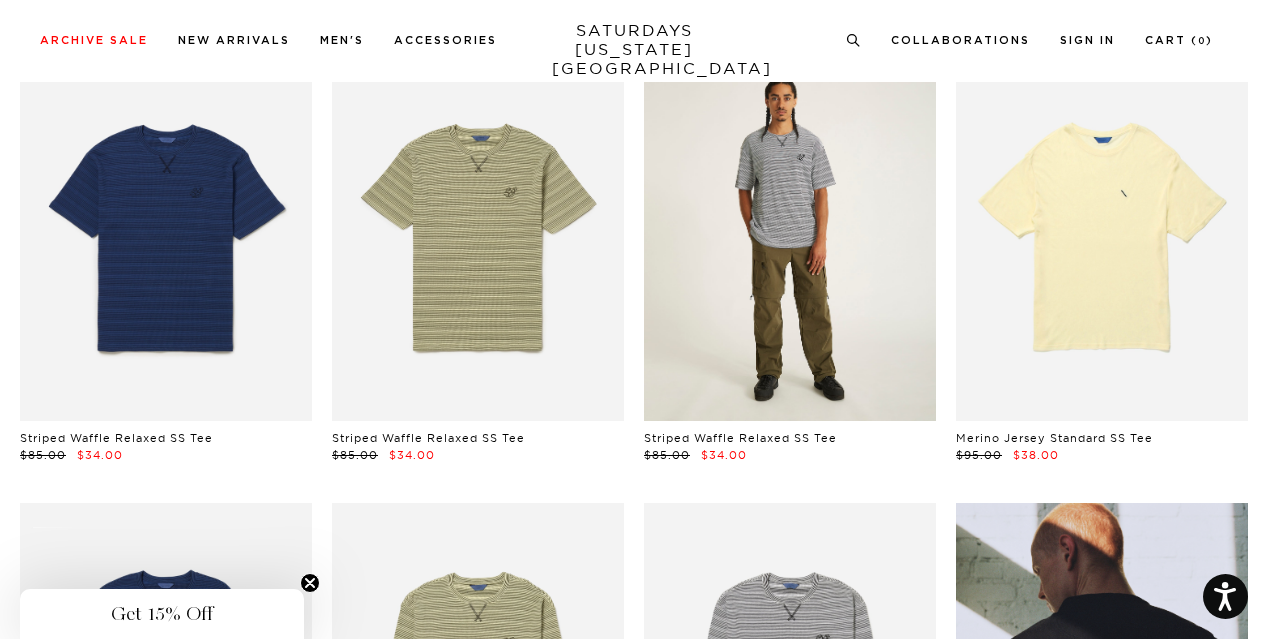 click at bounding box center [790, 238] 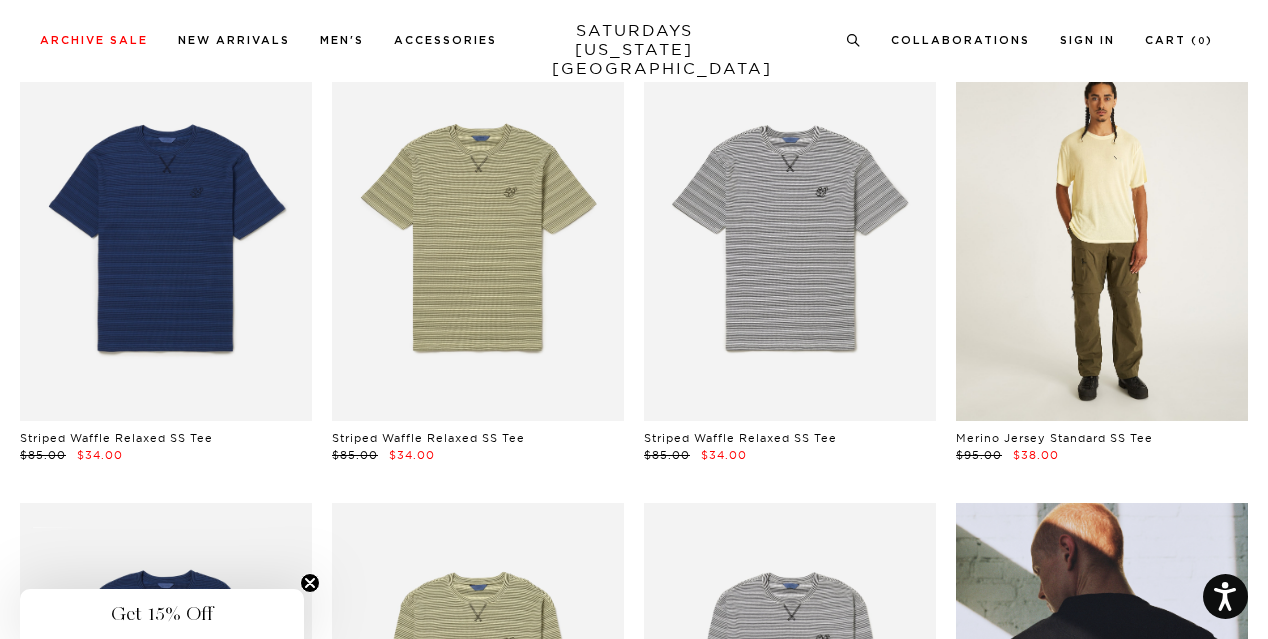 click at bounding box center [1102, 238] 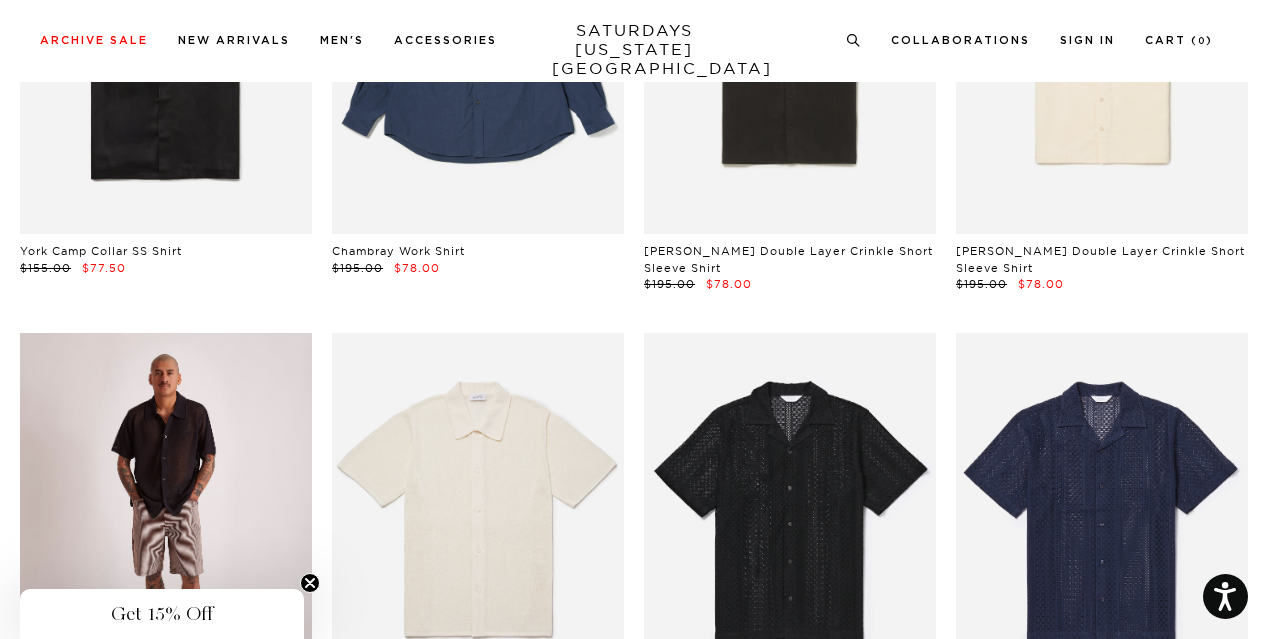 scroll, scrollTop: 9376, scrollLeft: 0, axis: vertical 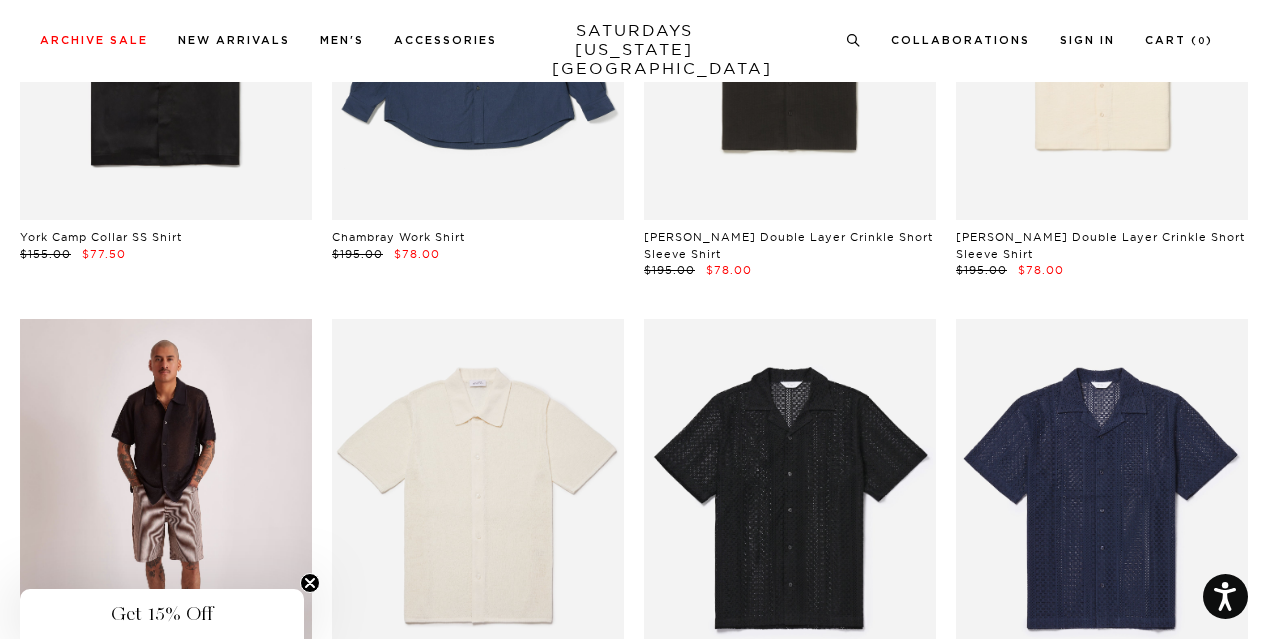 click at bounding box center [166, 501] 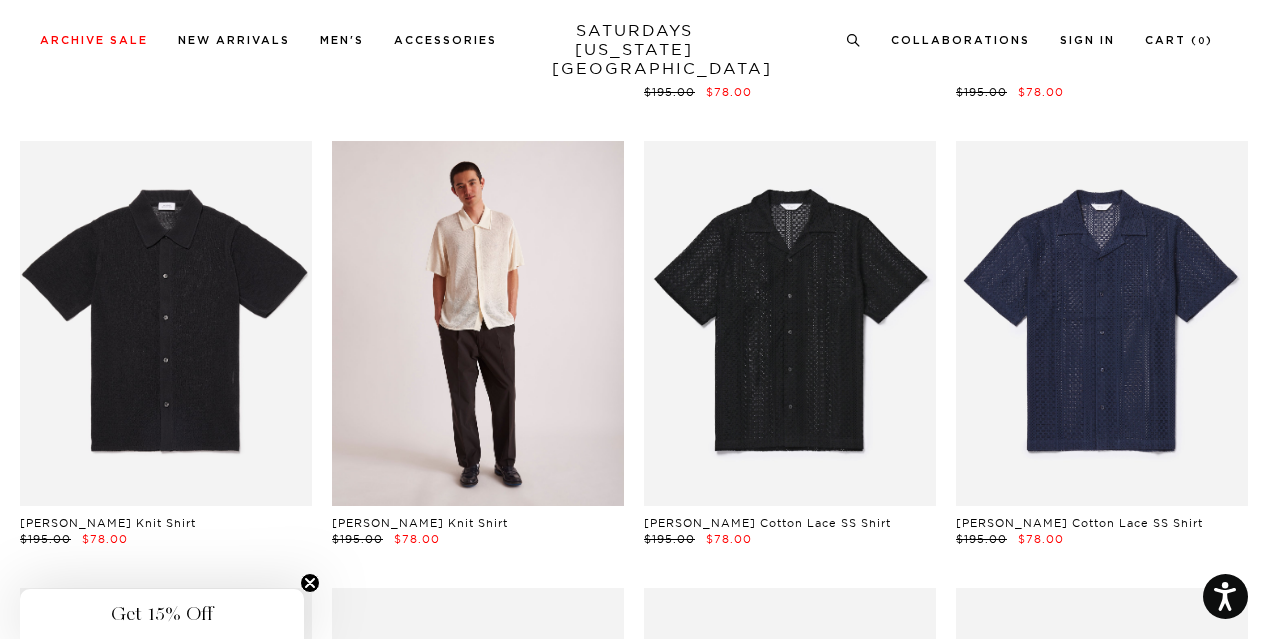 click at bounding box center [478, 323] 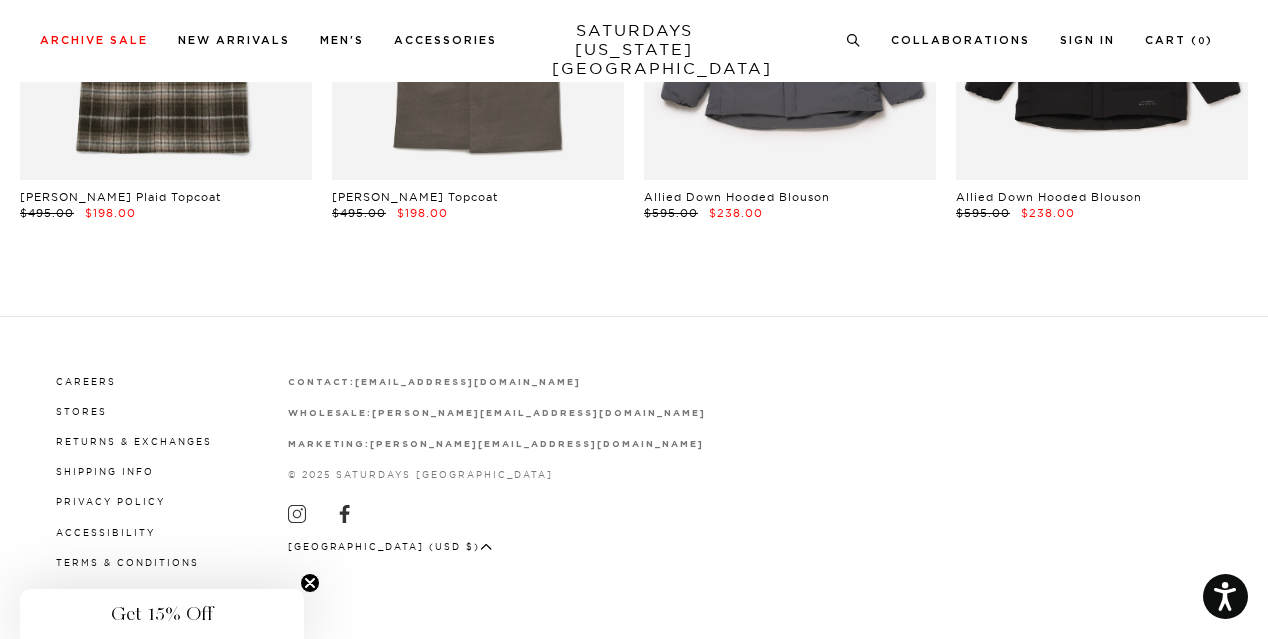 scroll, scrollTop: 19326, scrollLeft: 0, axis: vertical 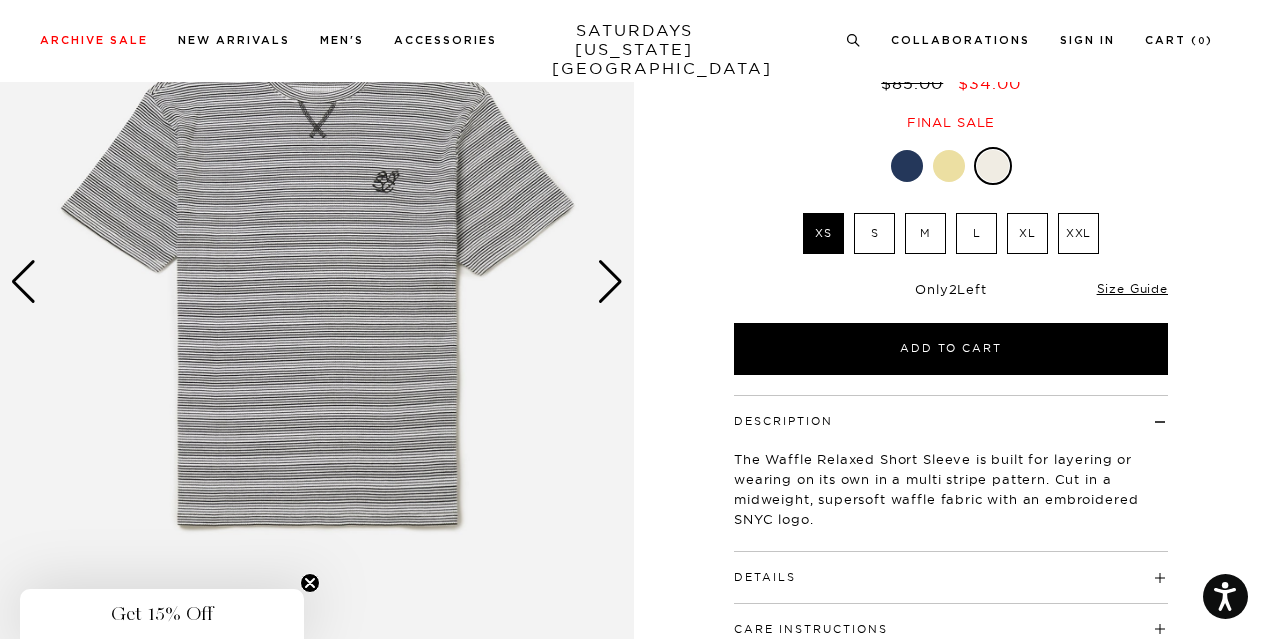 click at bounding box center (610, 282) 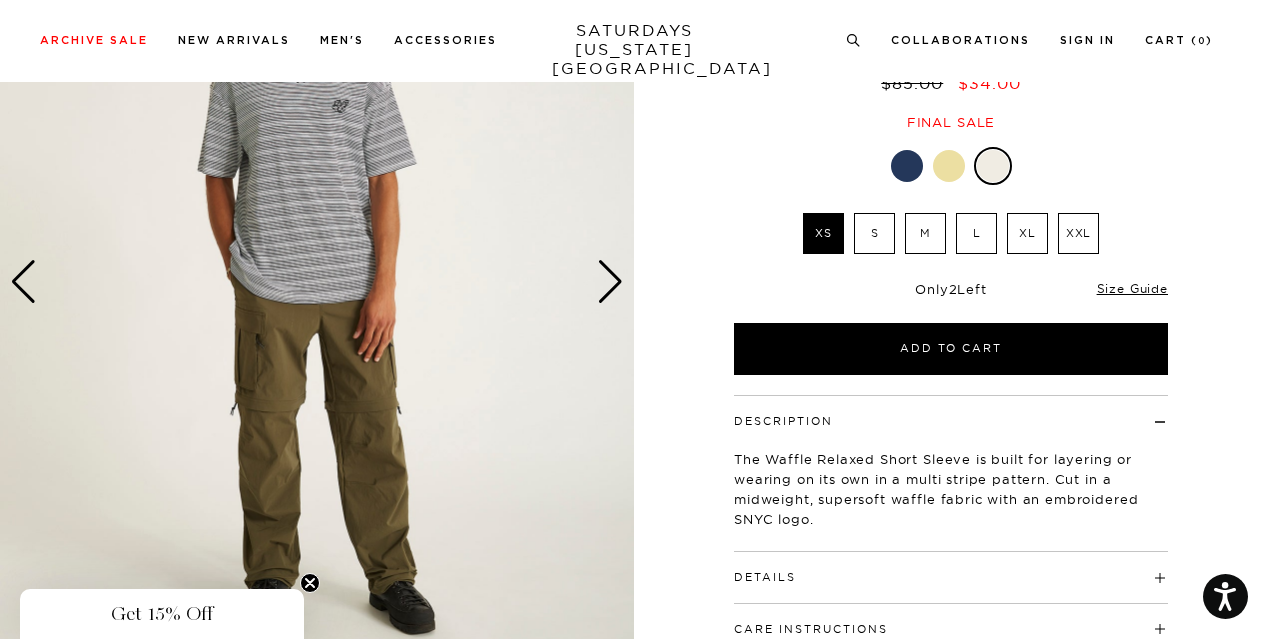 click at bounding box center (610, 282) 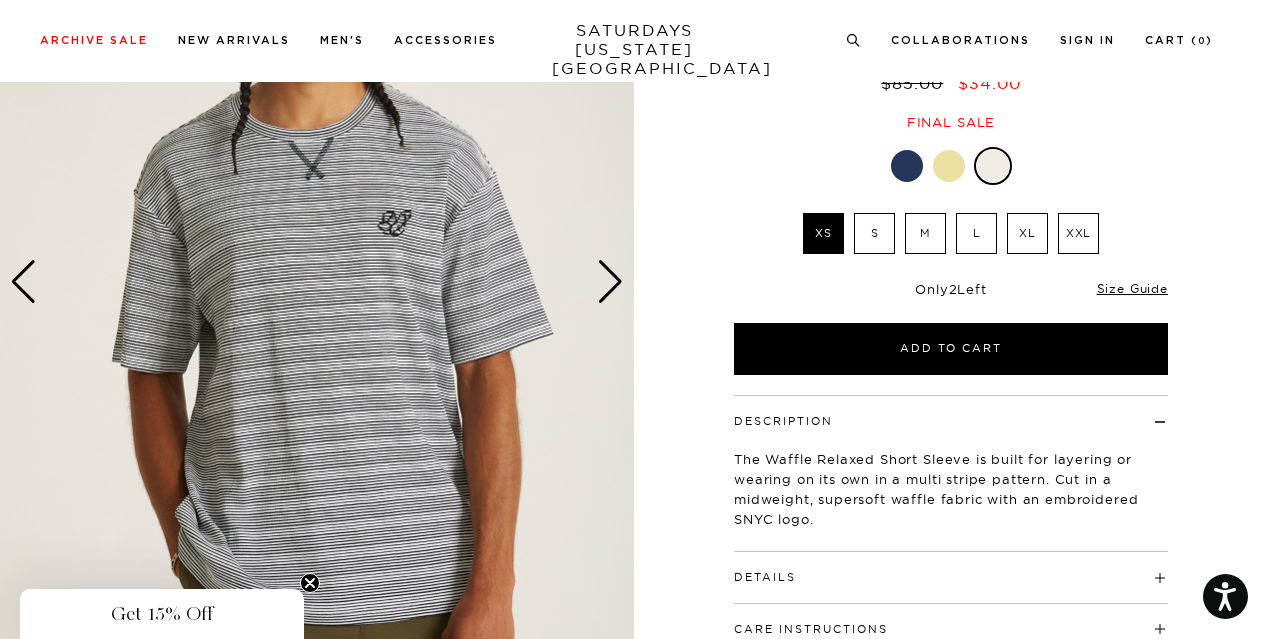 click at bounding box center [610, 282] 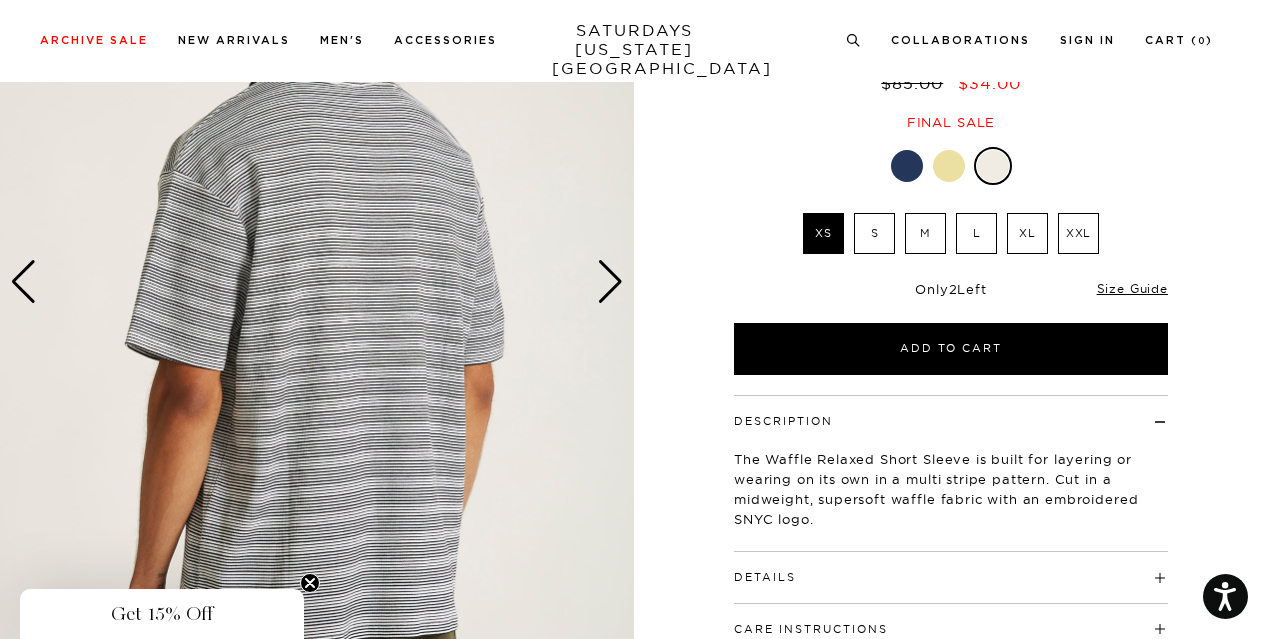 click at bounding box center [610, 282] 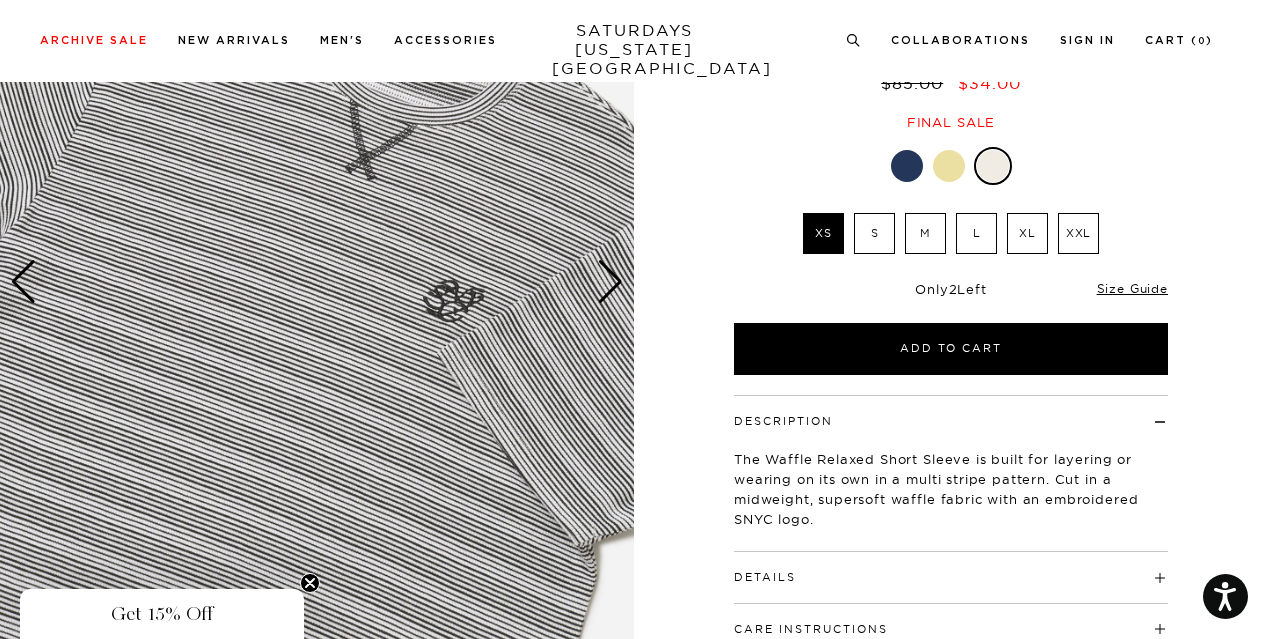 click at bounding box center (610, 282) 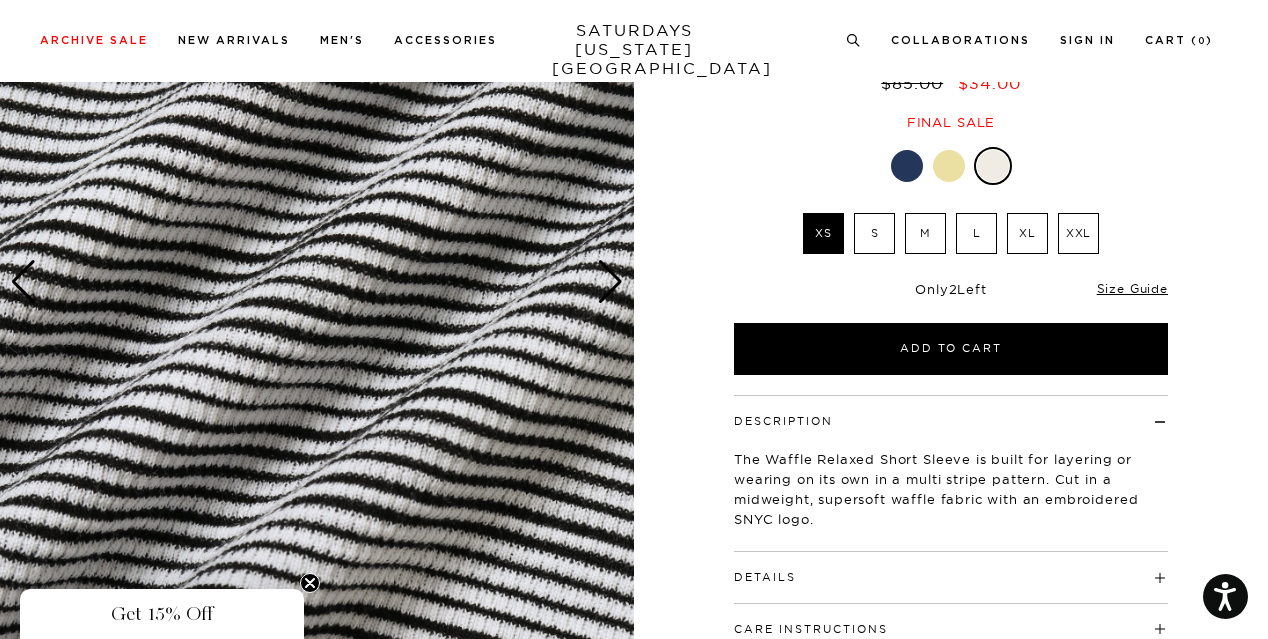 click at bounding box center [610, 282] 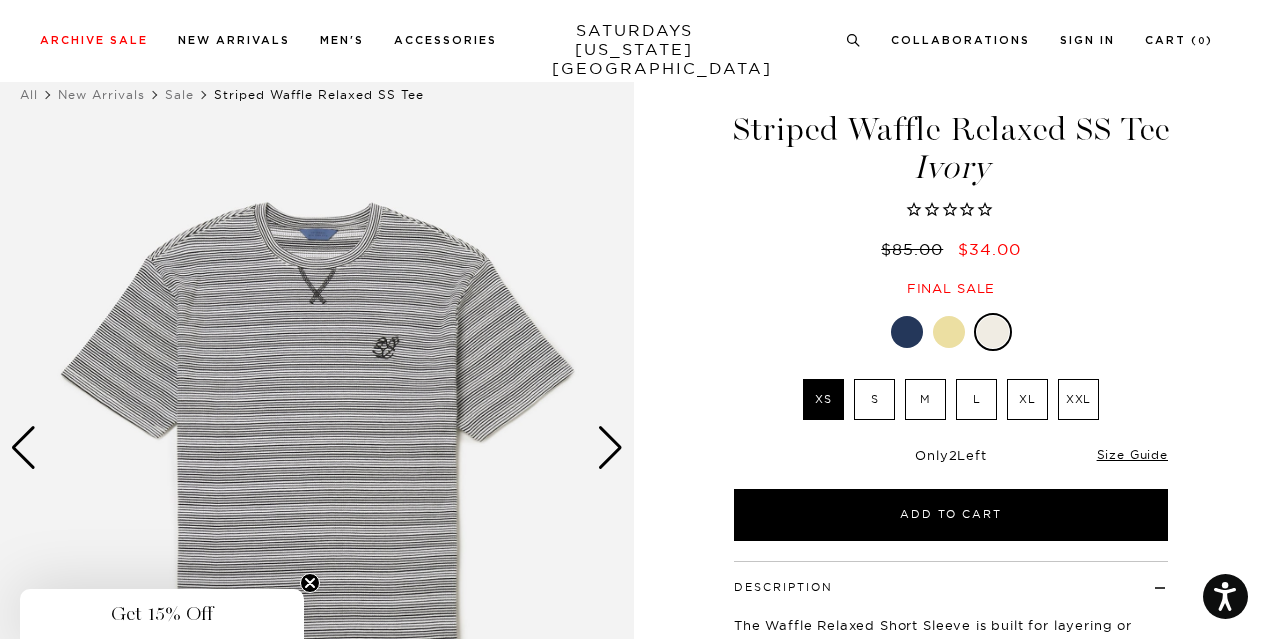 scroll, scrollTop: 48, scrollLeft: 0, axis: vertical 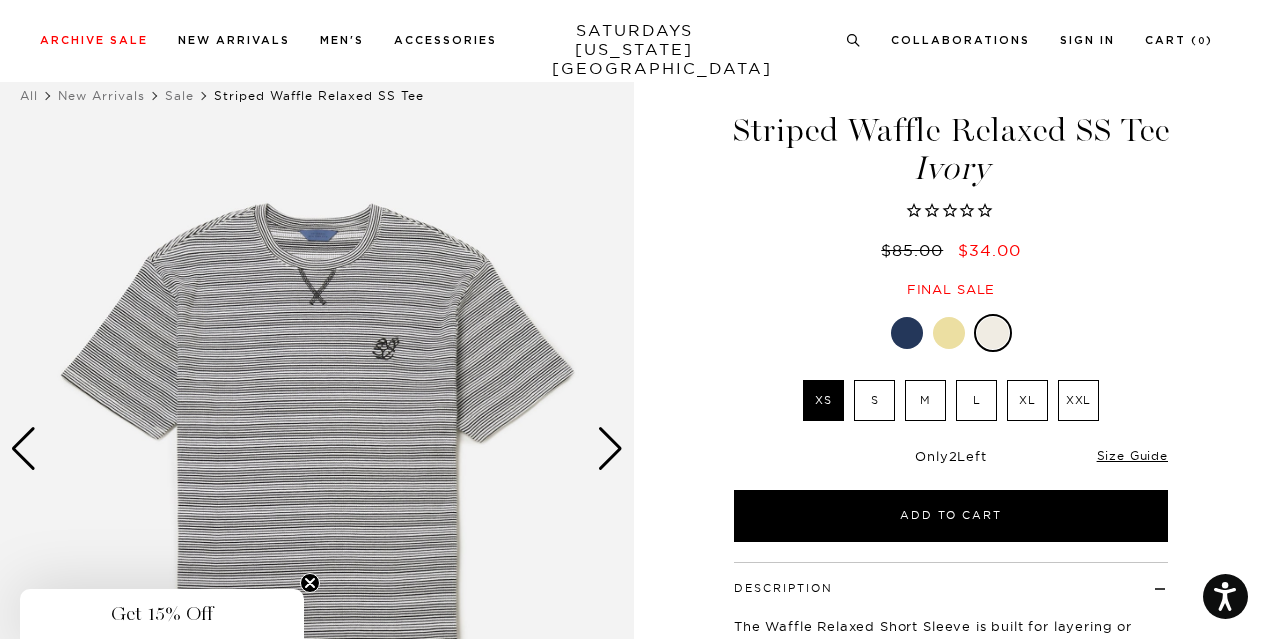 click at bounding box center [949, 333] 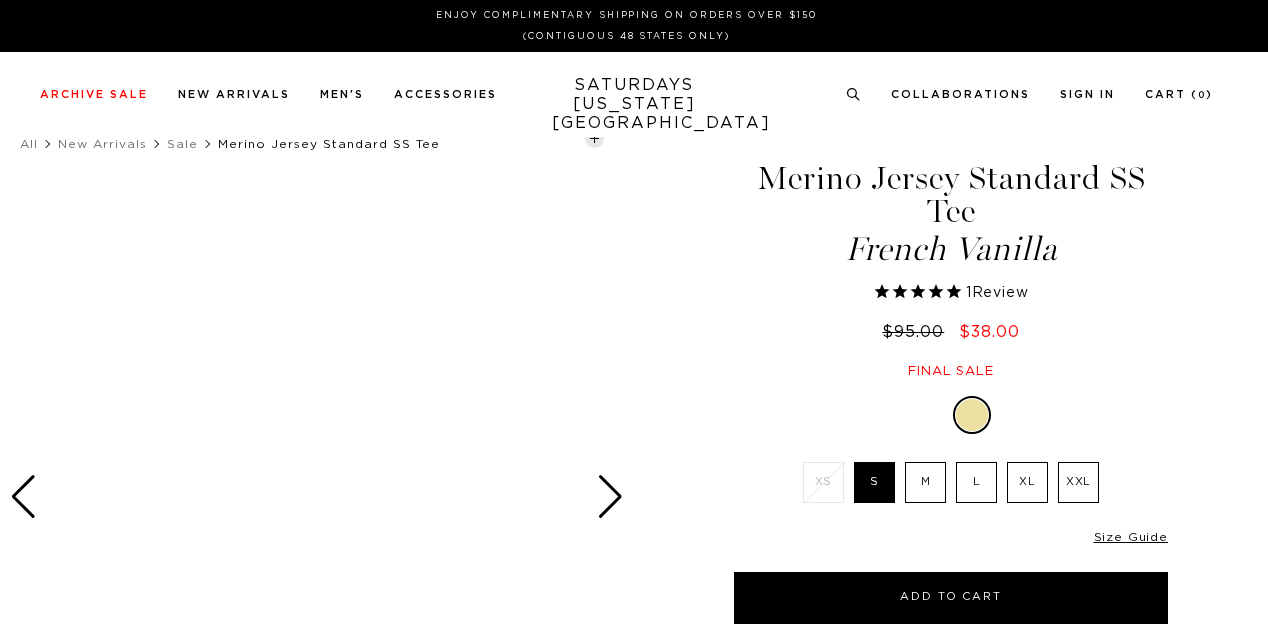 select on "recent" 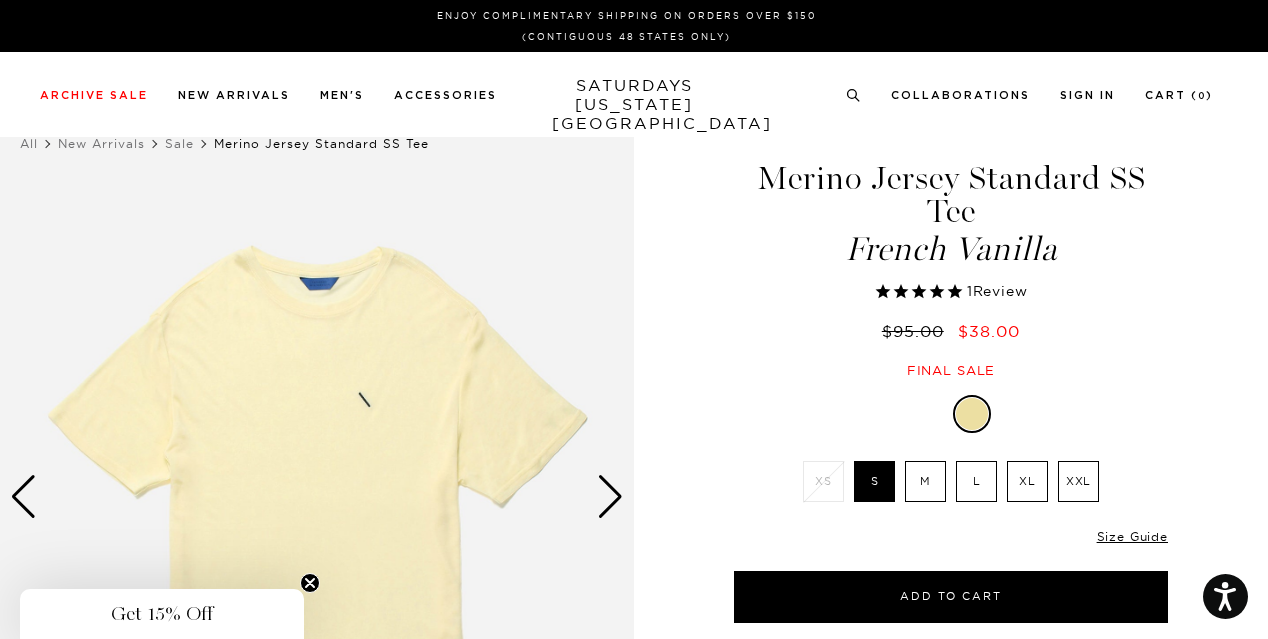 scroll, scrollTop: 0, scrollLeft: 0, axis: both 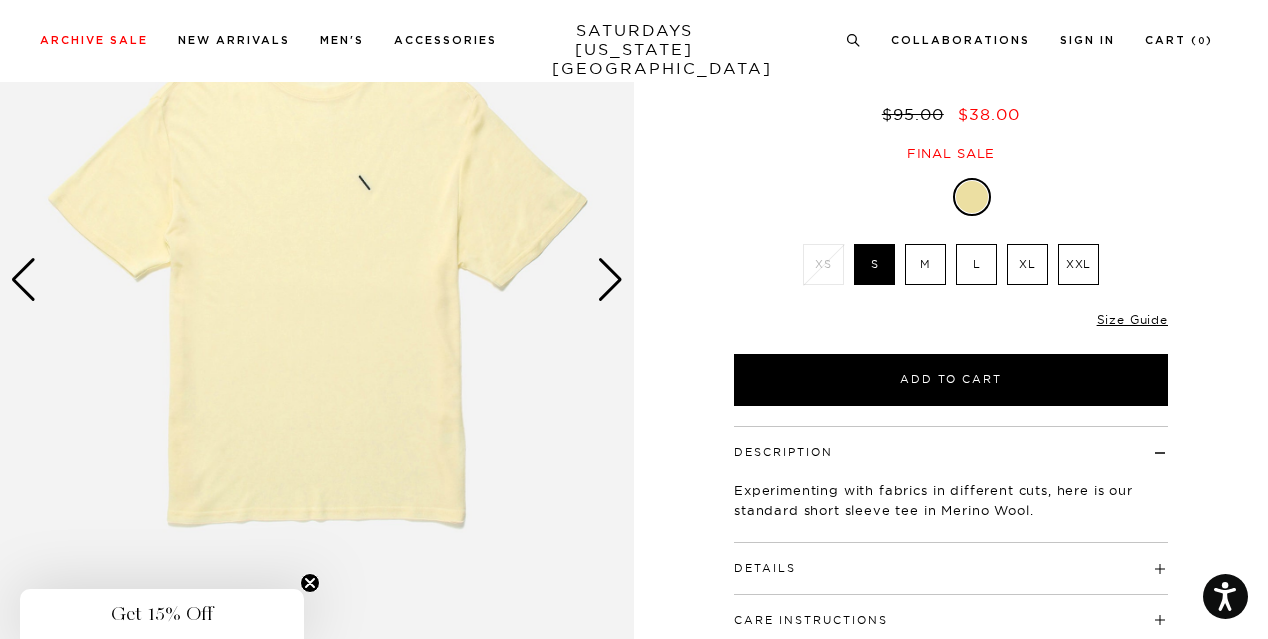 click at bounding box center (317, 280) 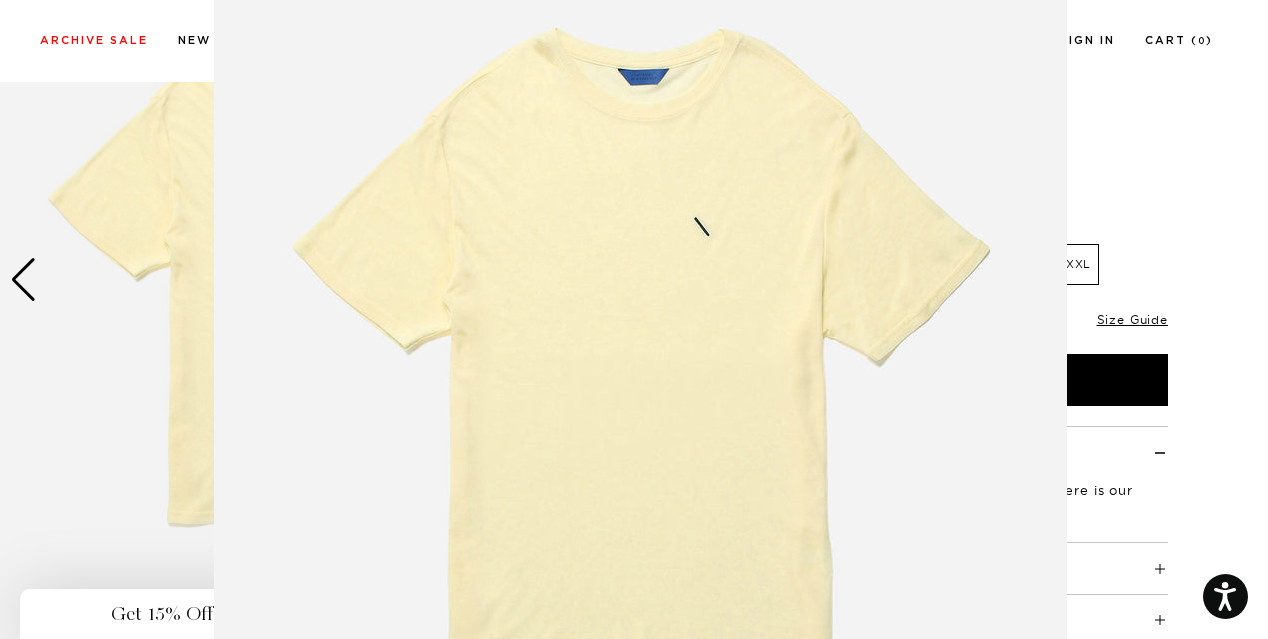 scroll, scrollTop: 147, scrollLeft: 0, axis: vertical 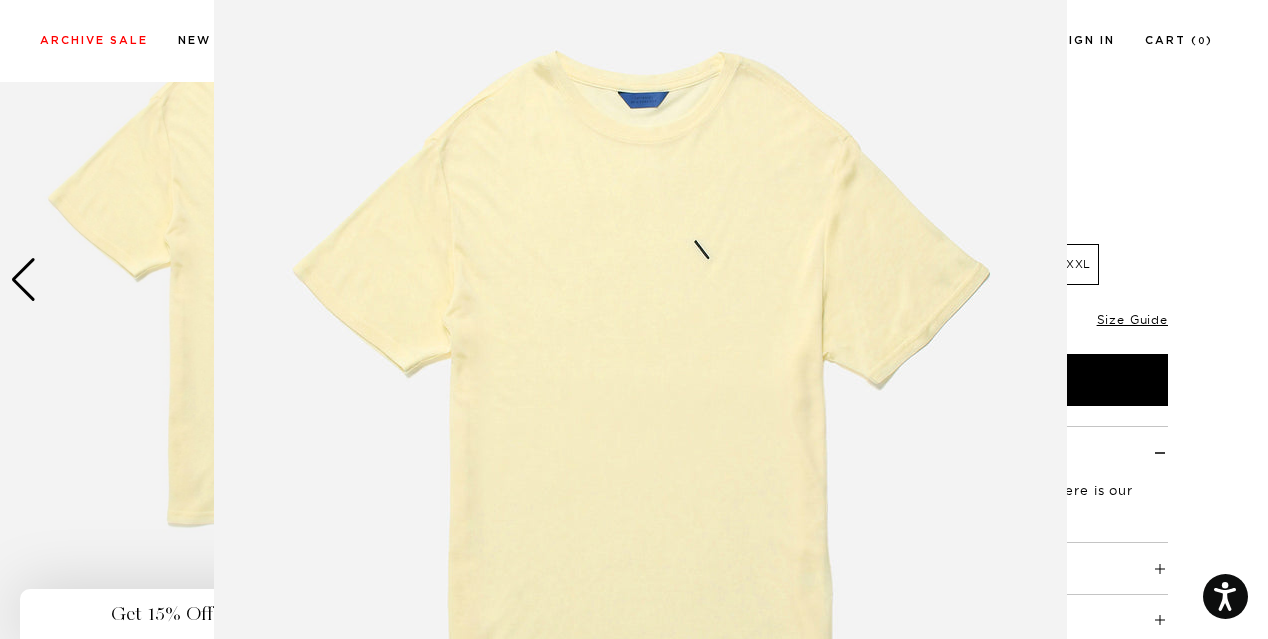 click at bounding box center (640, 376) 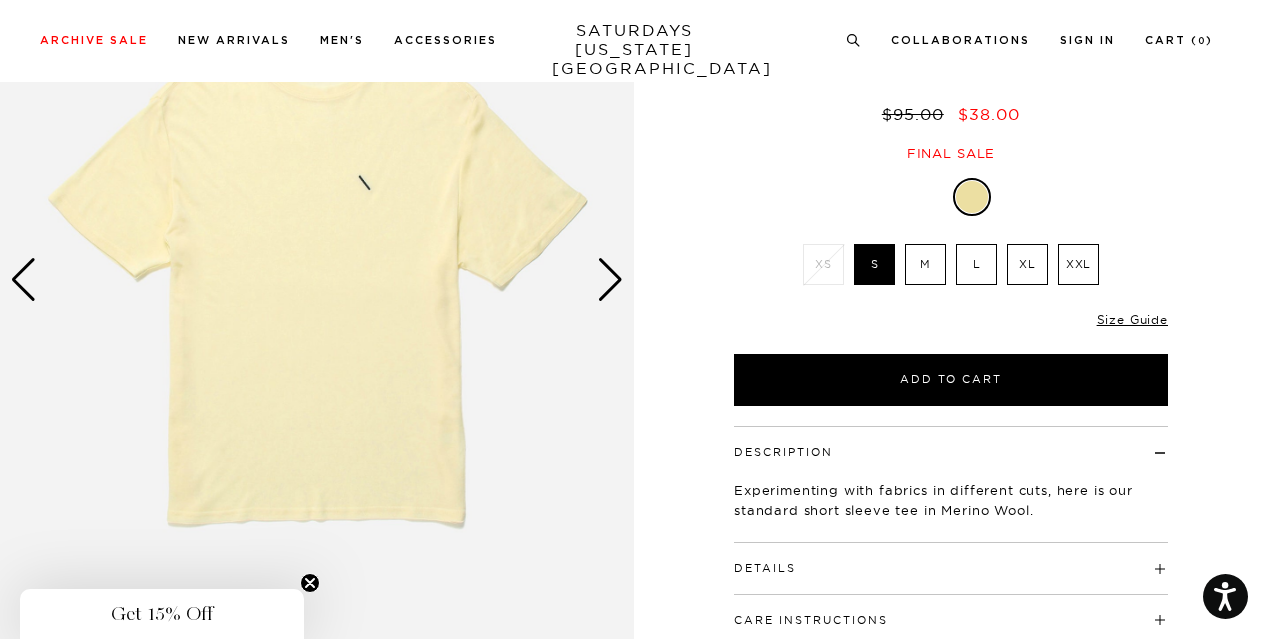 click at bounding box center (610, 280) 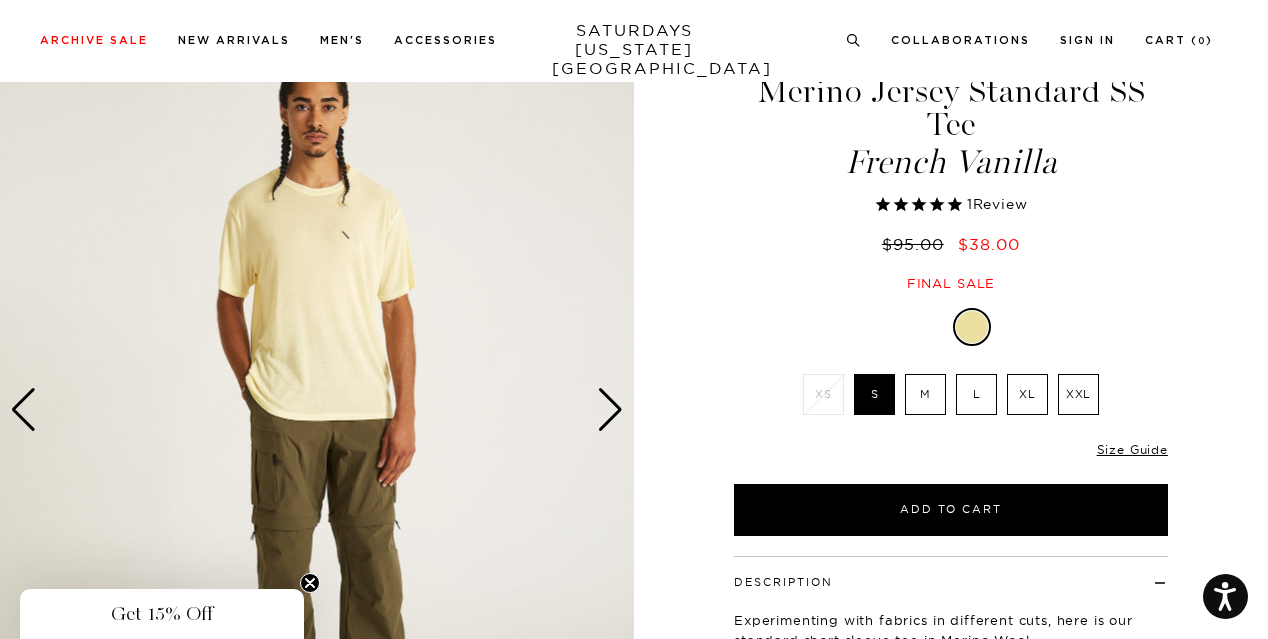 scroll, scrollTop: 85, scrollLeft: 0, axis: vertical 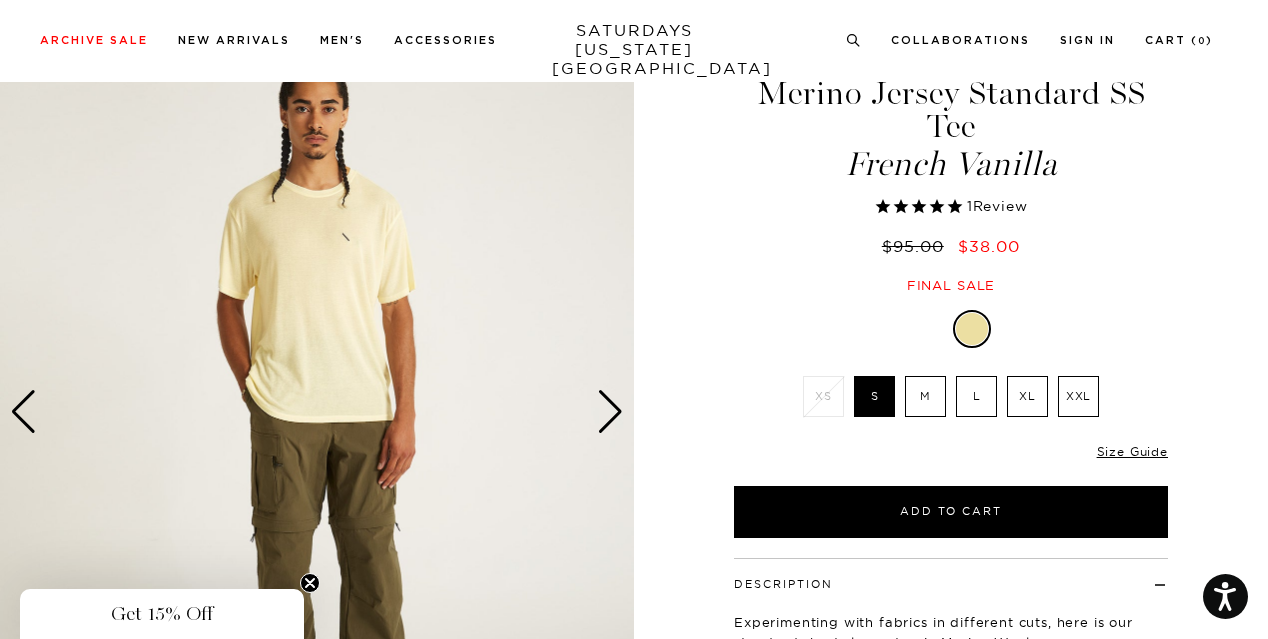 click at bounding box center (610, 412) 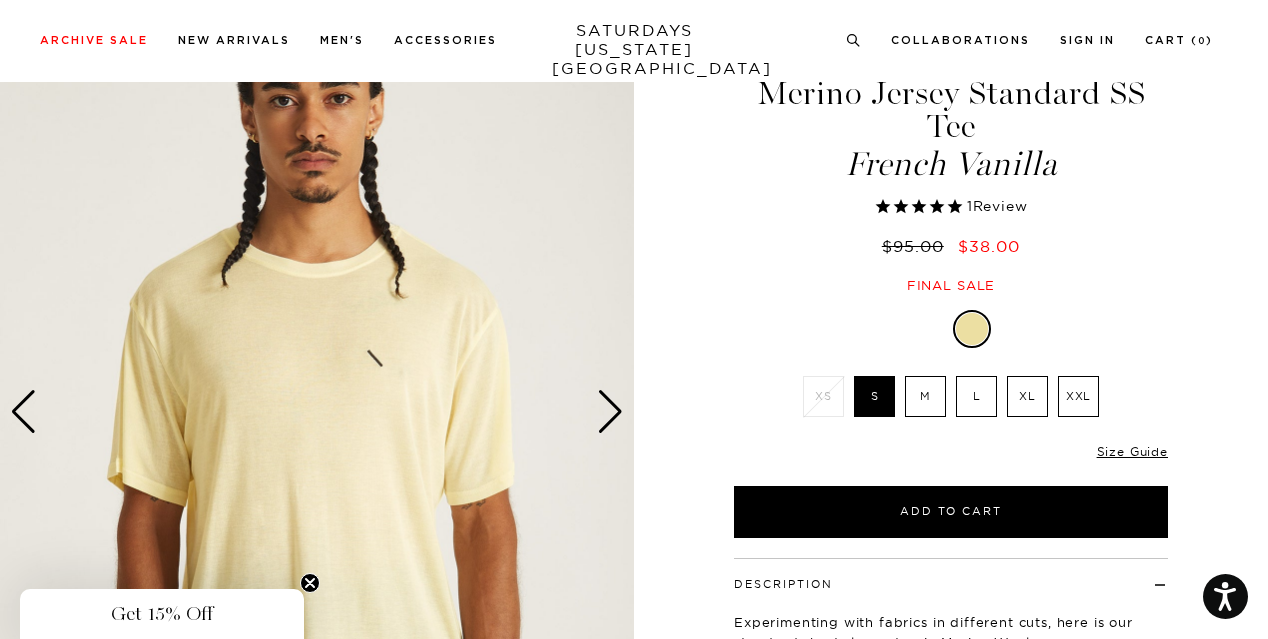 click at bounding box center (610, 412) 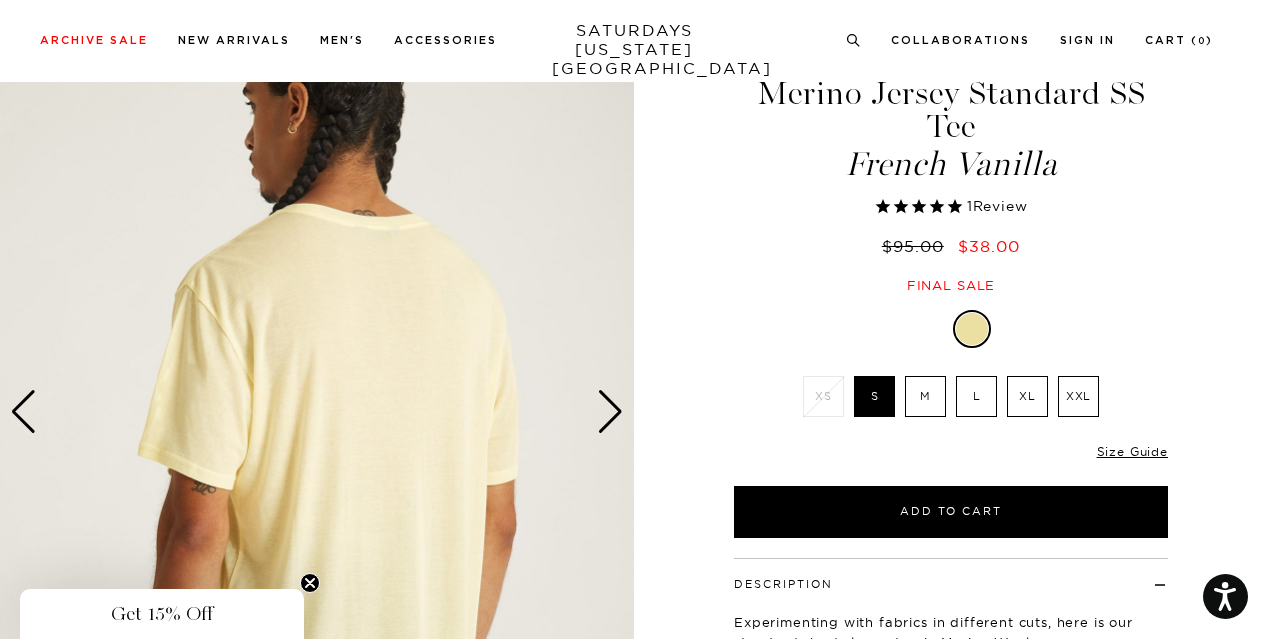 click at bounding box center (610, 412) 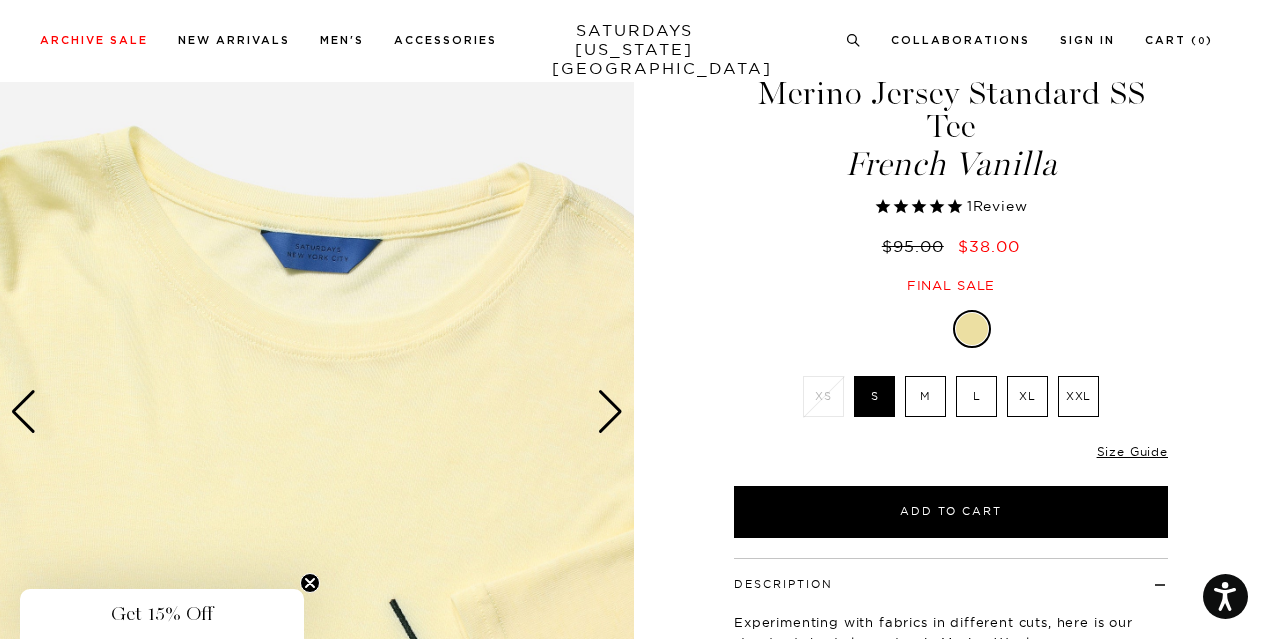 click at bounding box center (610, 412) 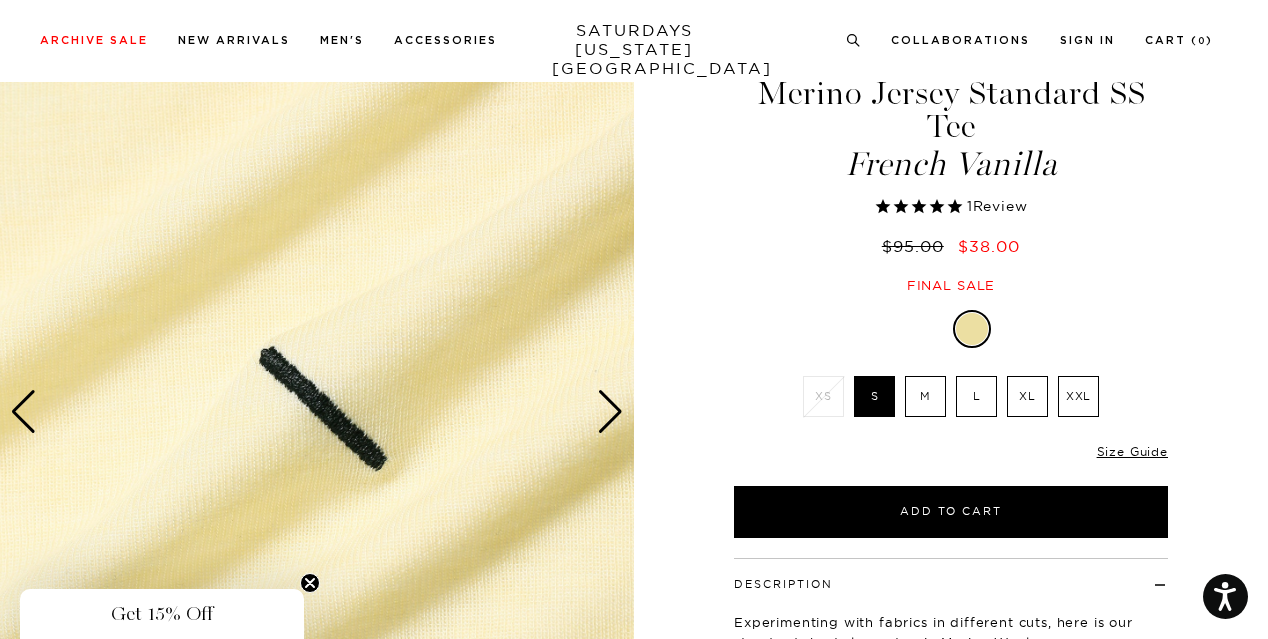 click at bounding box center (610, 412) 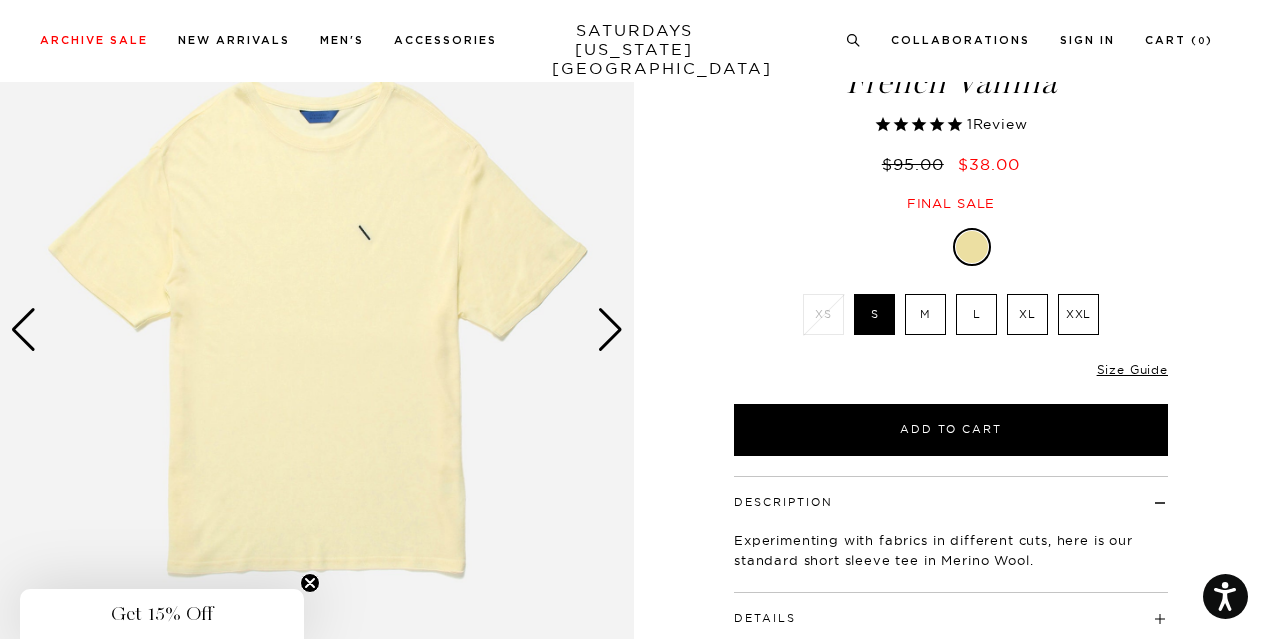 scroll, scrollTop: 168, scrollLeft: 0, axis: vertical 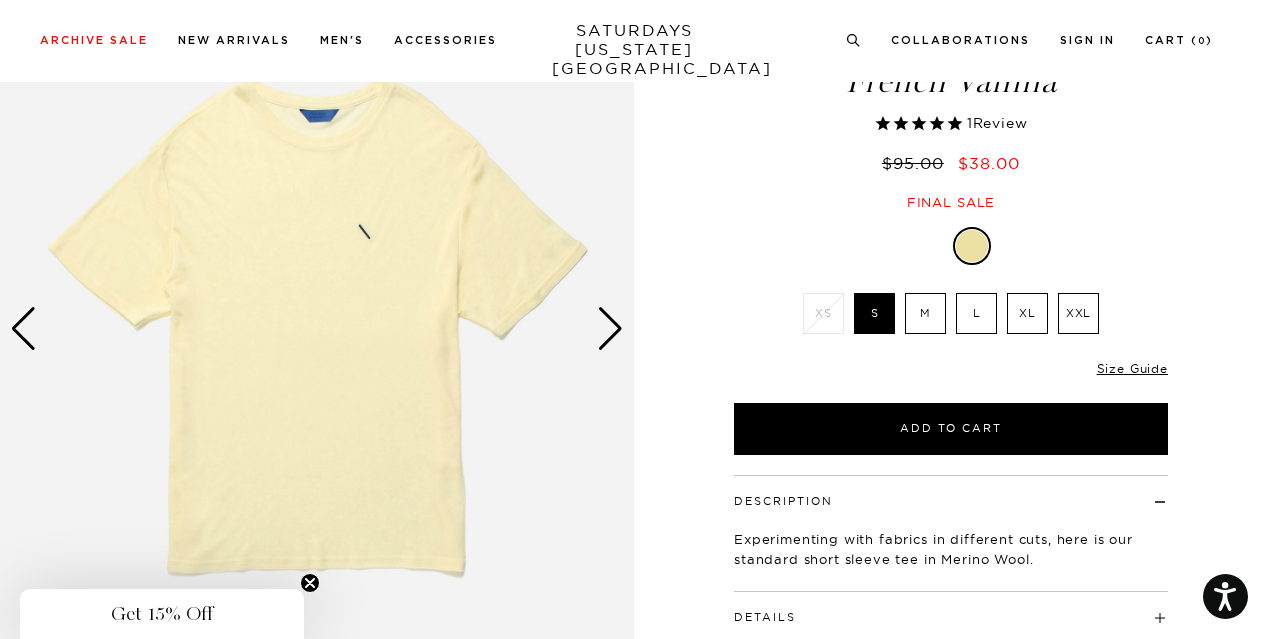click on "M" at bounding box center [925, 313] 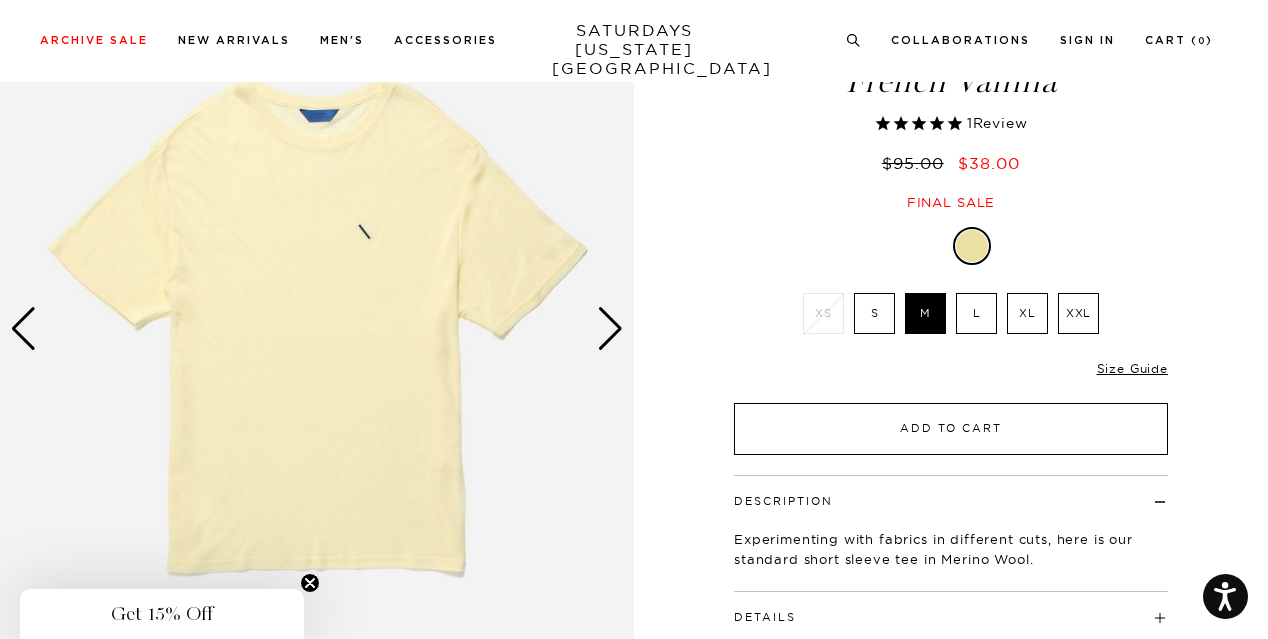 click on "Add to Cart" at bounding box center (951, 429) 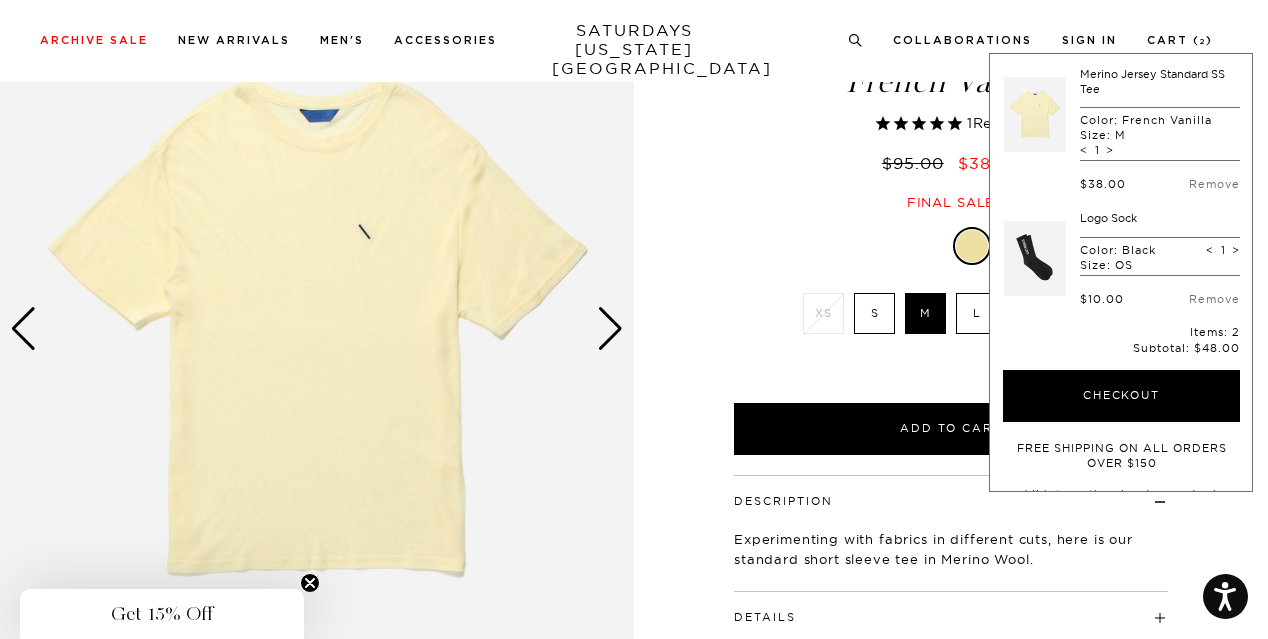 click on "French Vanilla
XS
S
M
L
XL
XXL
XS" at bounding box center [951, 341] 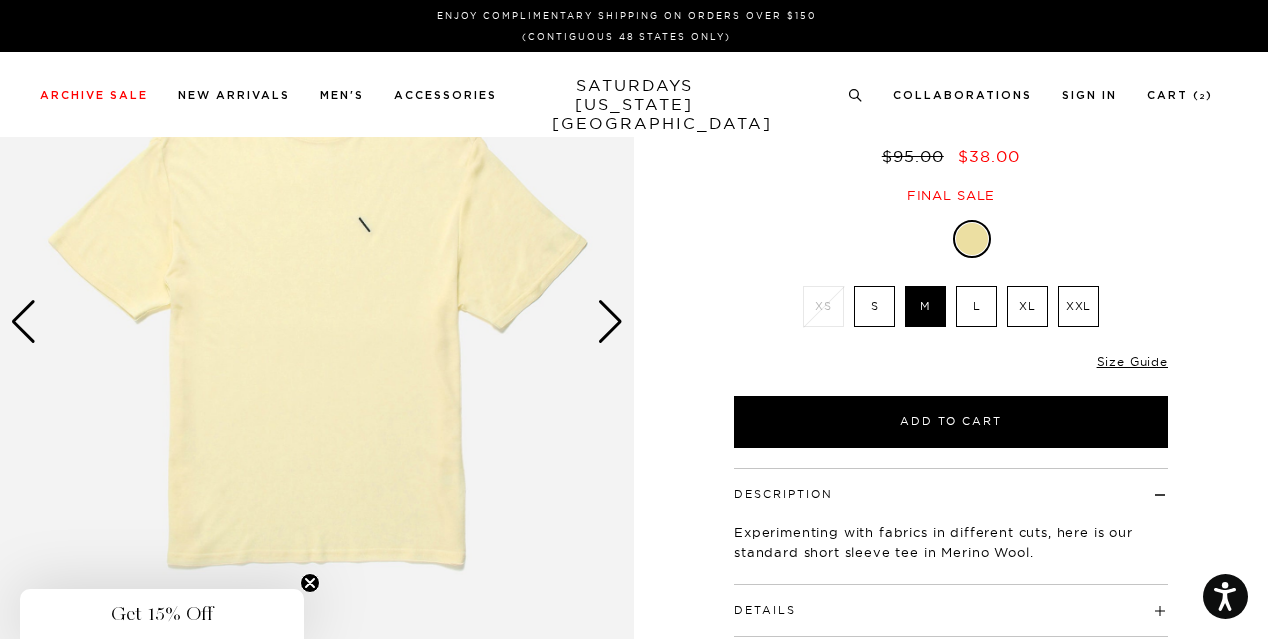scroll, scrollTop: 0, scrollLeft: 0, axis: both 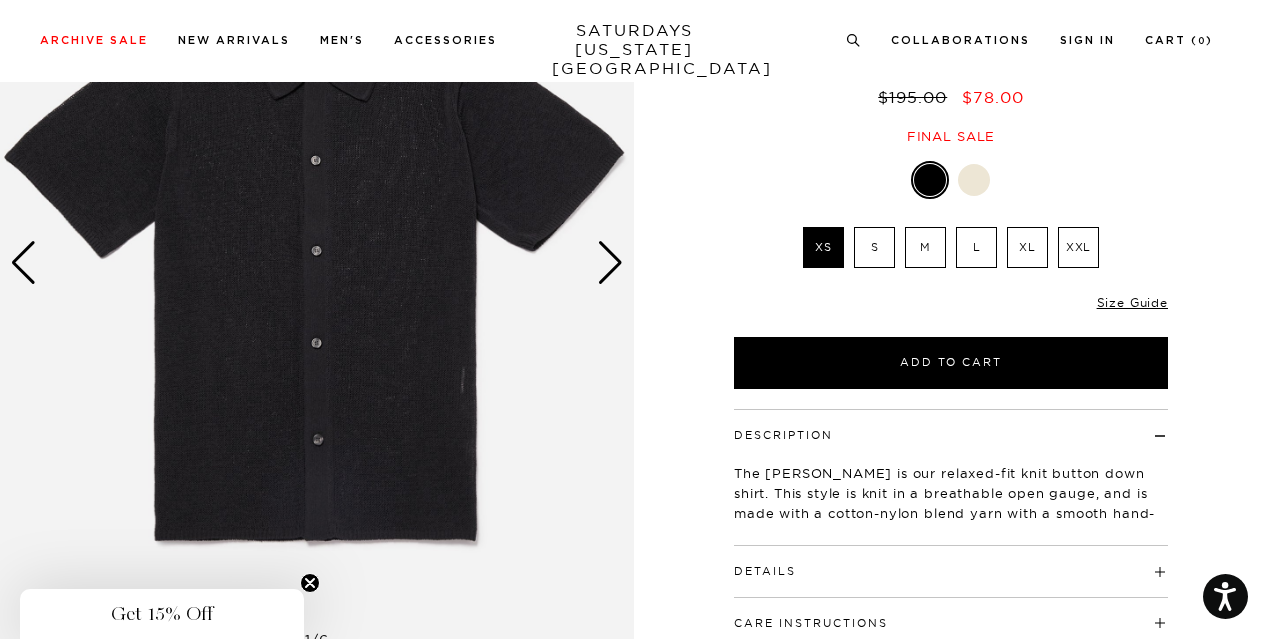 click at bounding box center [610, 263] 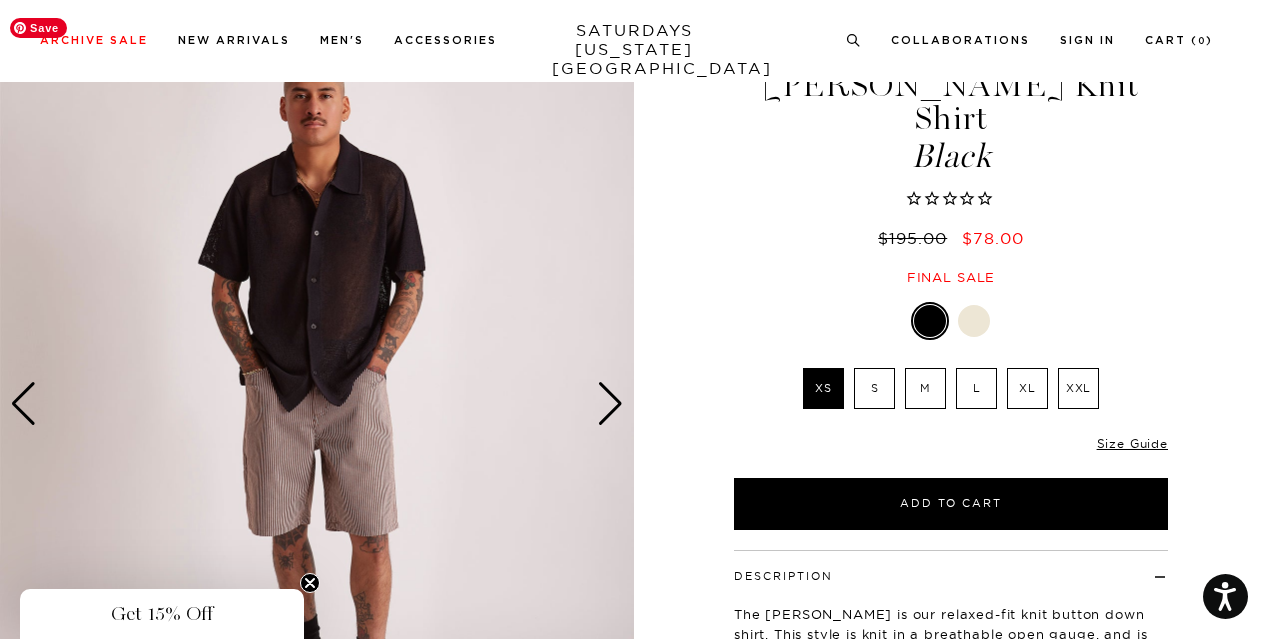 scroll, scrollTop: 94, scrollLeft: 0, axis: vertical 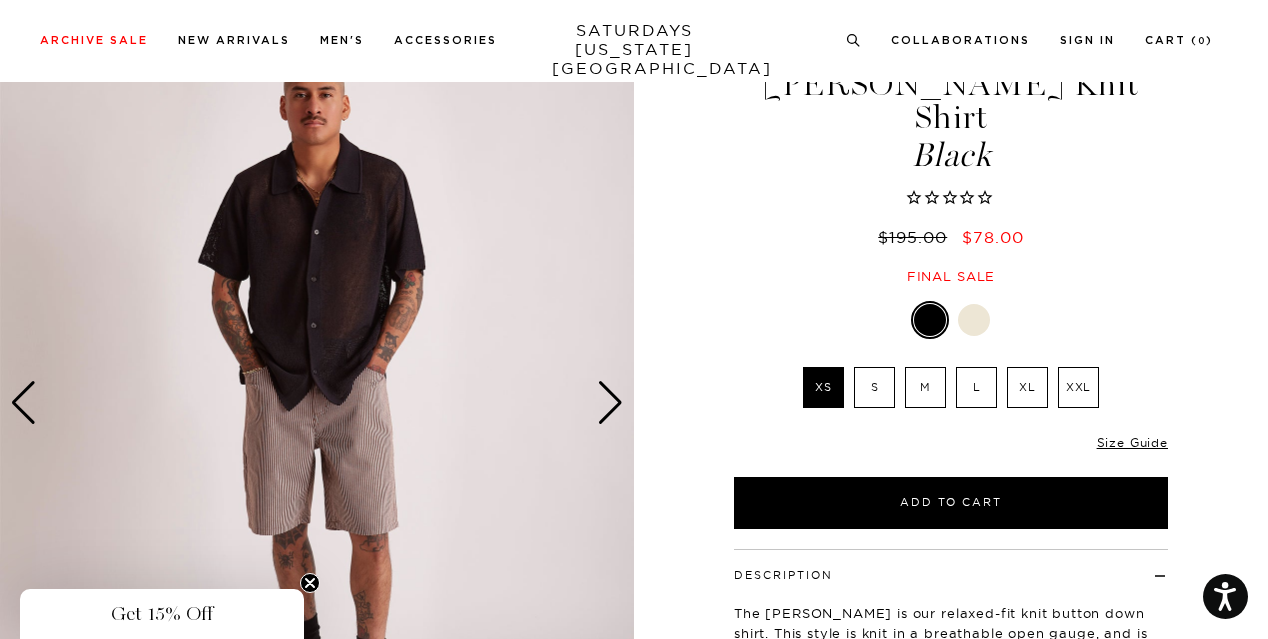click at bounding box center [610, 403] 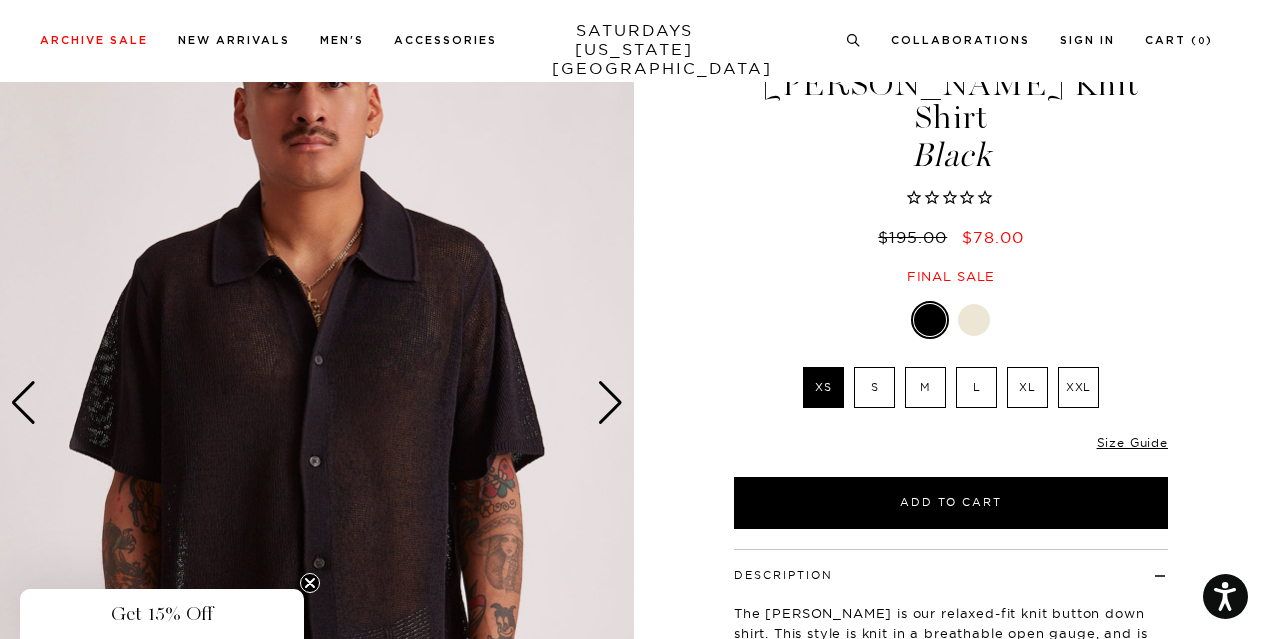 click at bounding box center [610, 403] 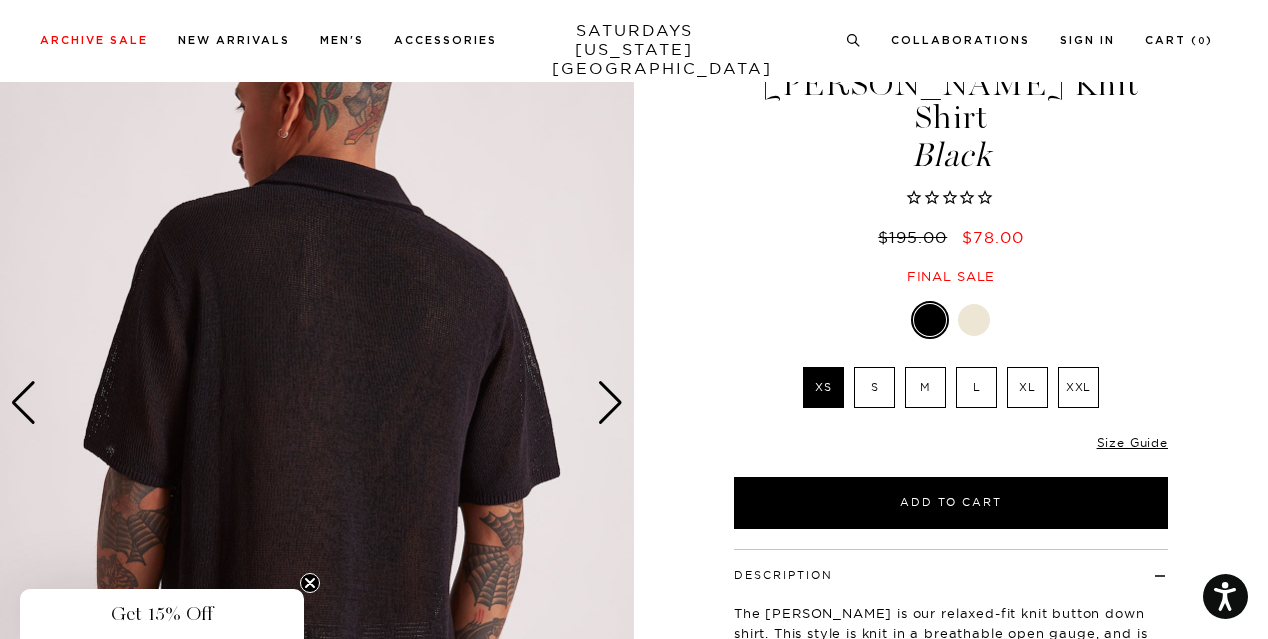 click at bounding box center (610, 403) 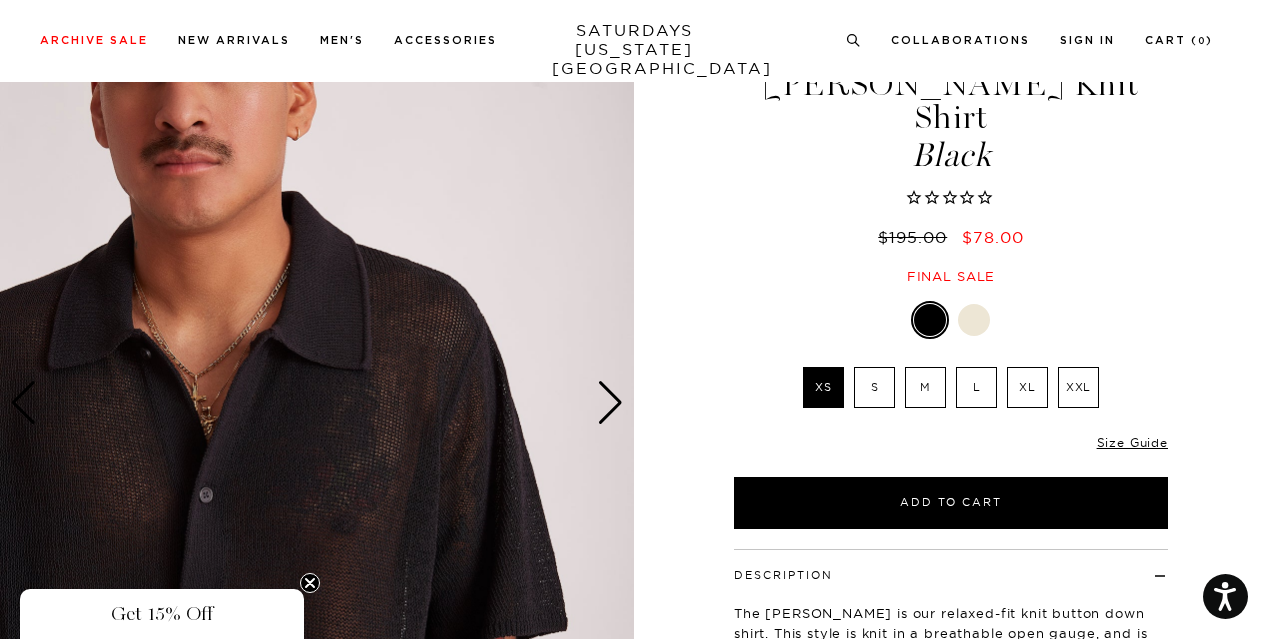 click at bounding box center [610, 403] 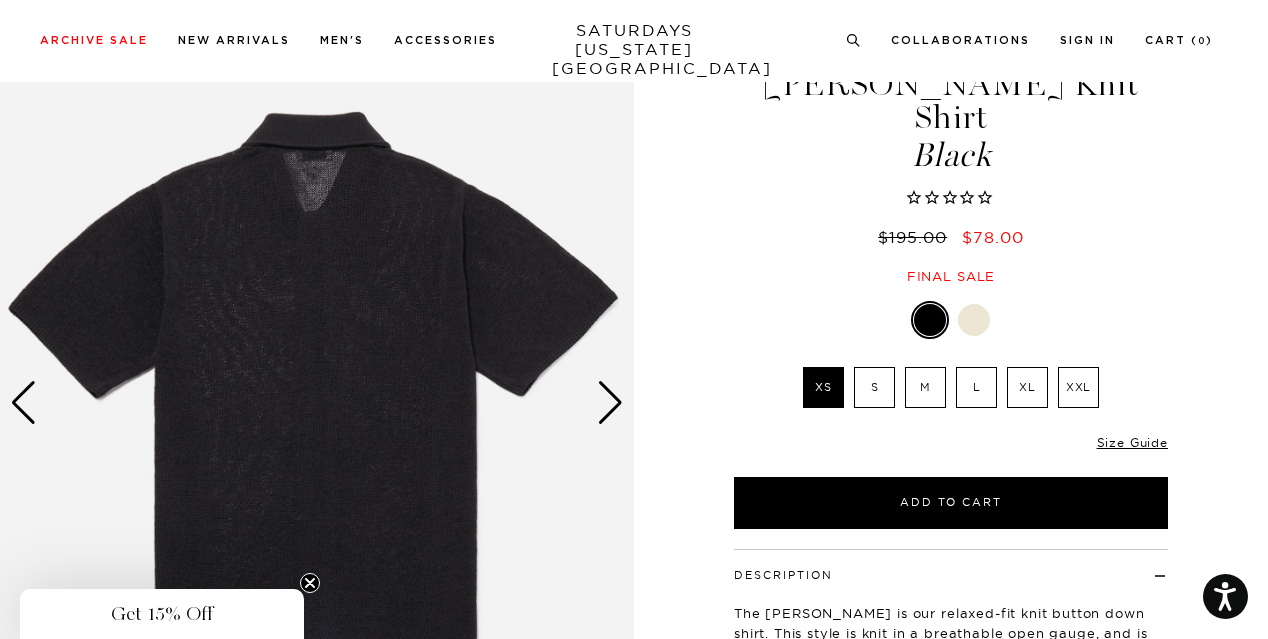 click at bounding box center [610, 403] 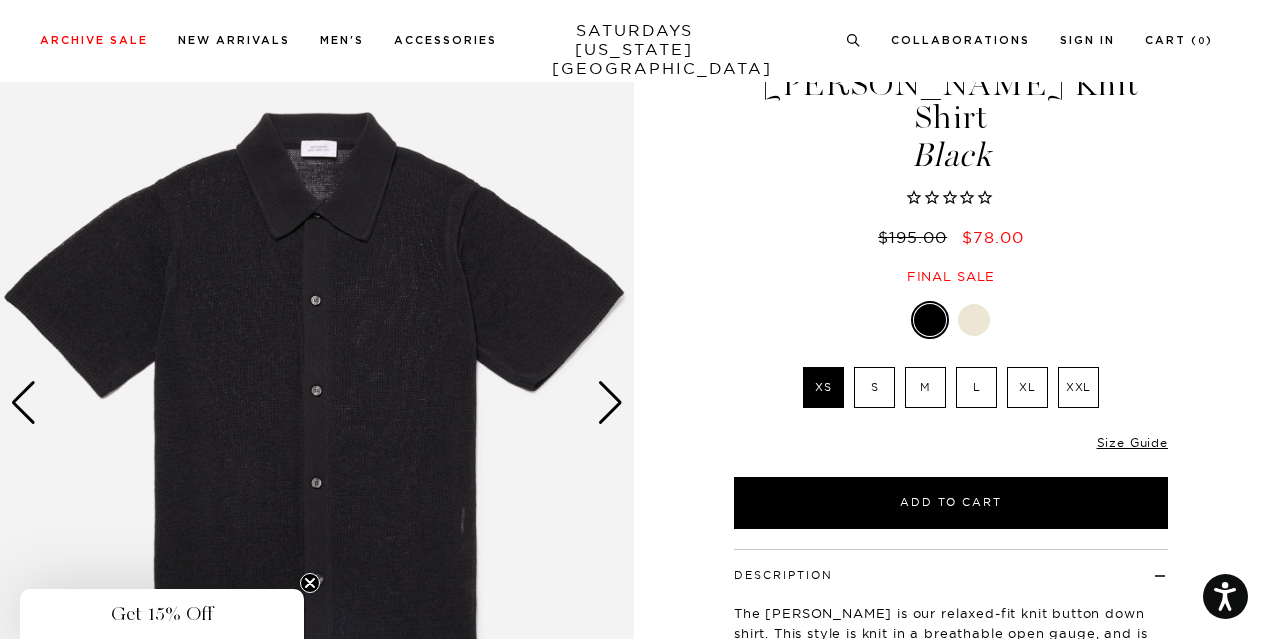 click at bounding box center (610, 403) 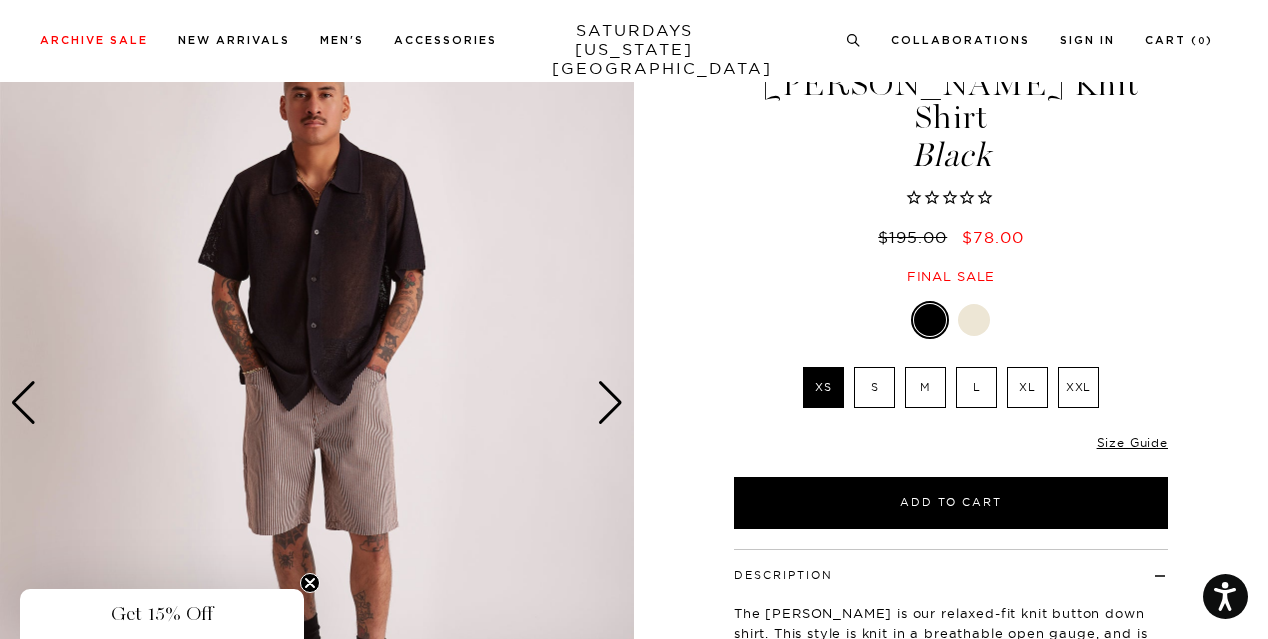 scroll, scrollTop: 96, scrollLeft: 0, axis: vertical 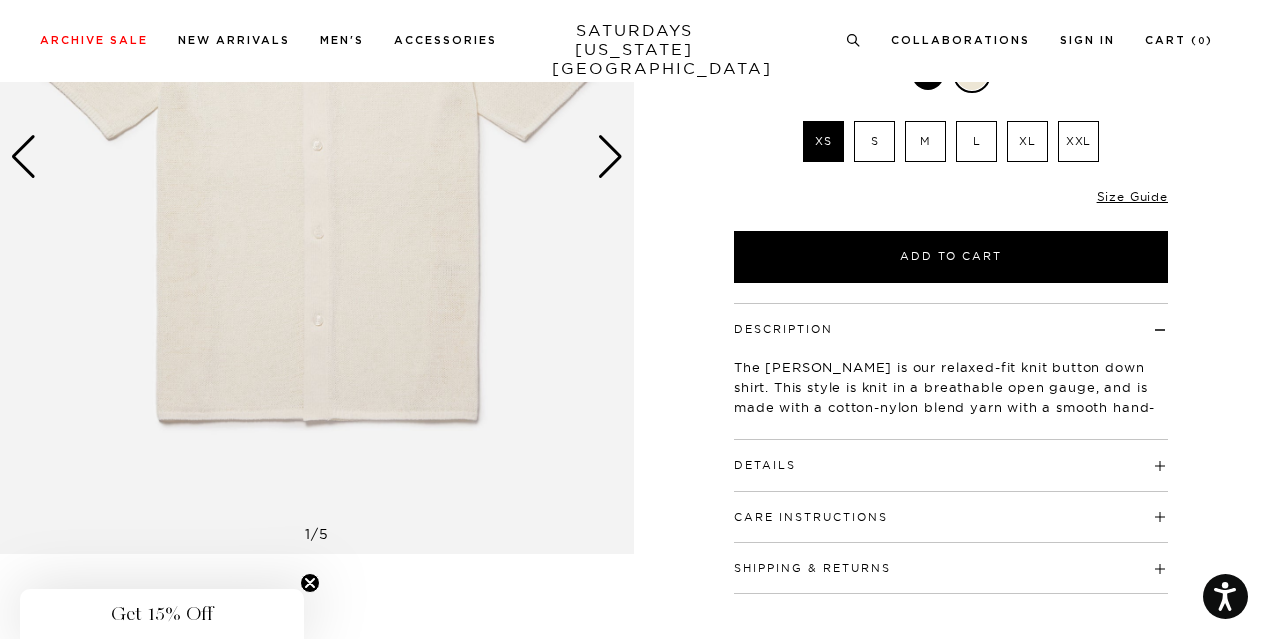 click at bounding box center (610, 157) 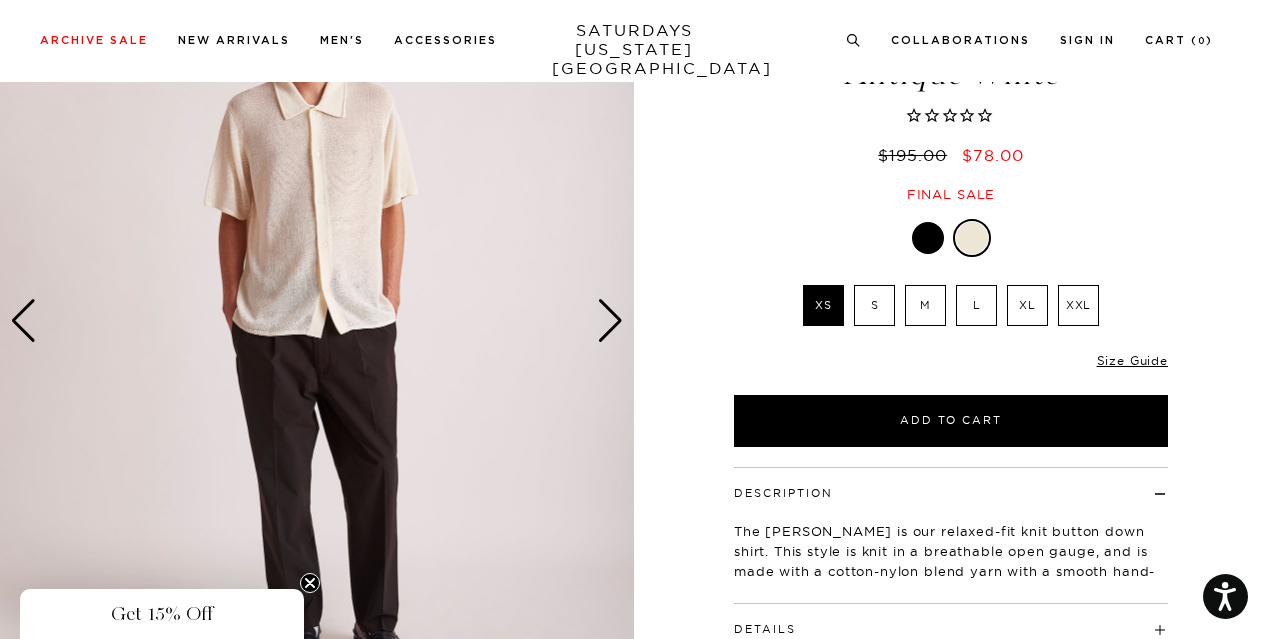 scroll, scrollTop: 40, scrollLeft: 0, axis: vertical 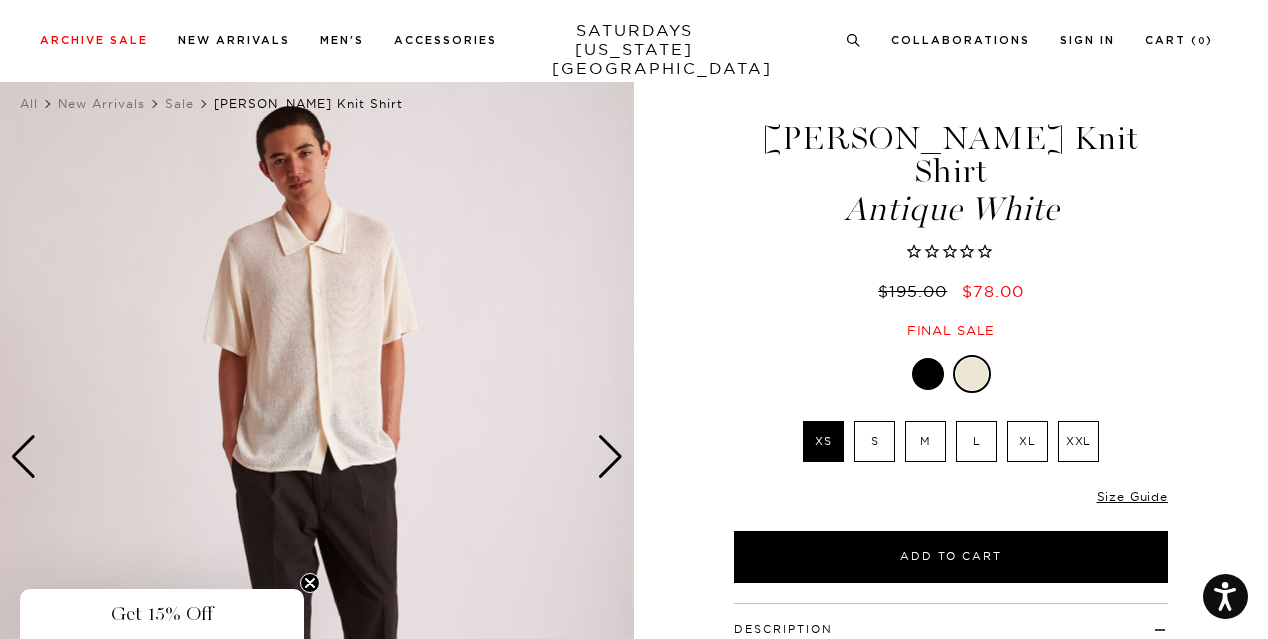 click at bounding box center (610, 457) 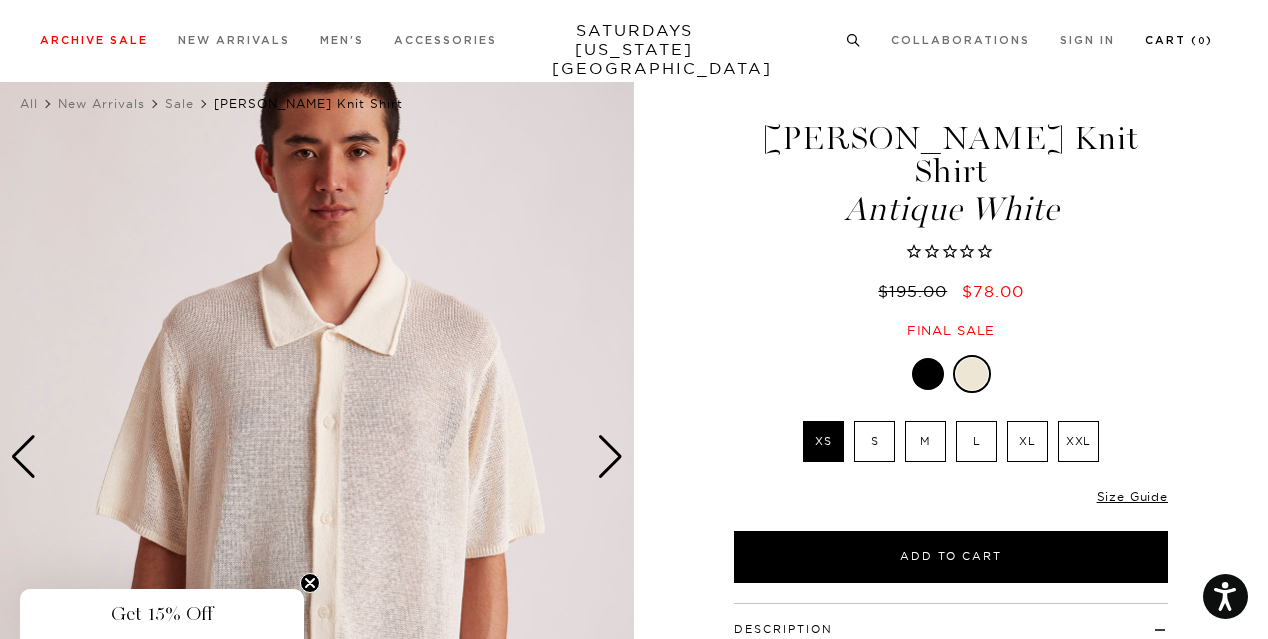click on "Cart ( 0 )" at bounding box center (1179, 40) 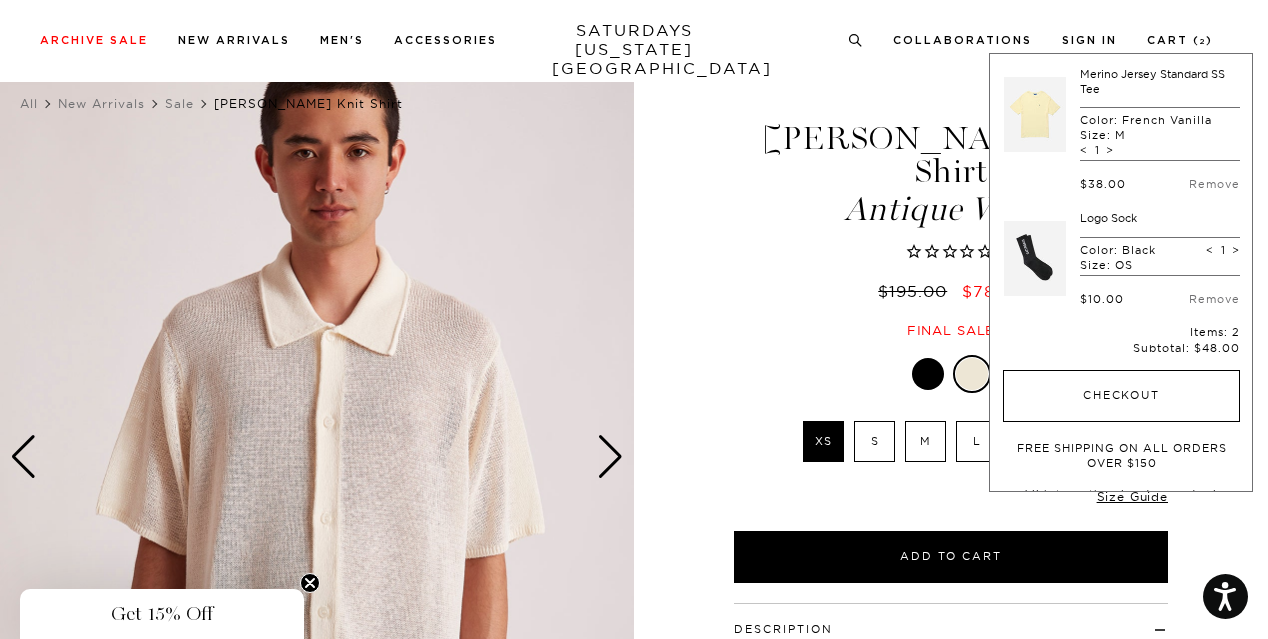 click on "Checkout" at bounding box center (1121, 396) 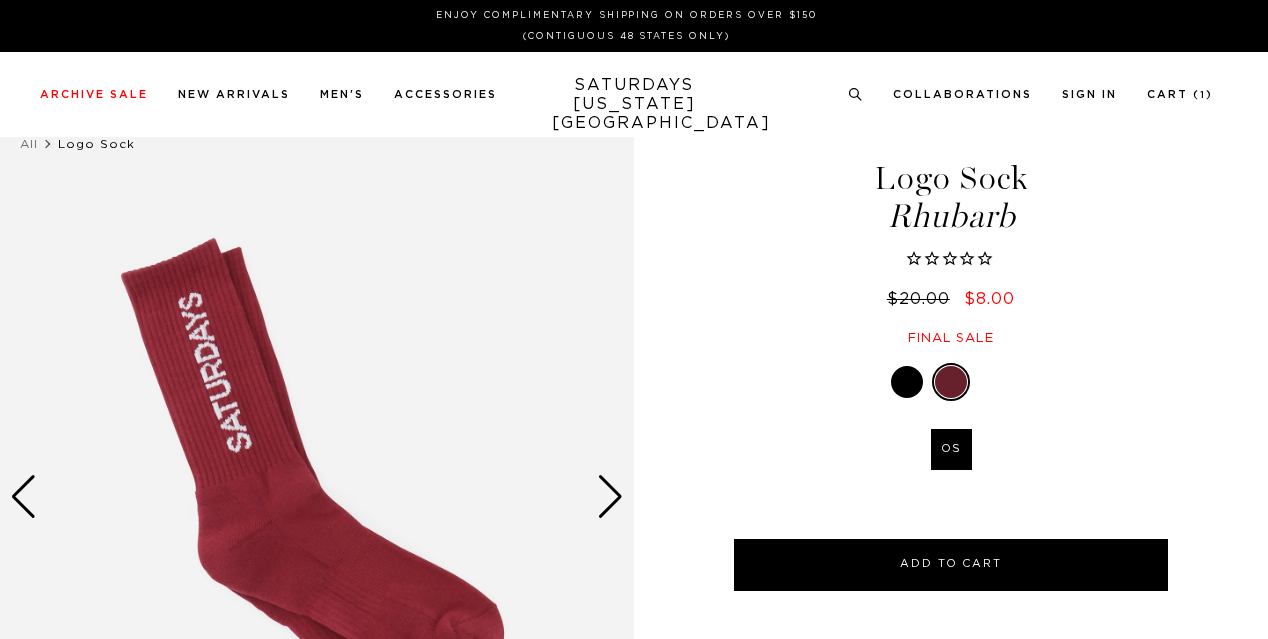scroll, scrollTop: 0, scrollLeft: 0, axis: both 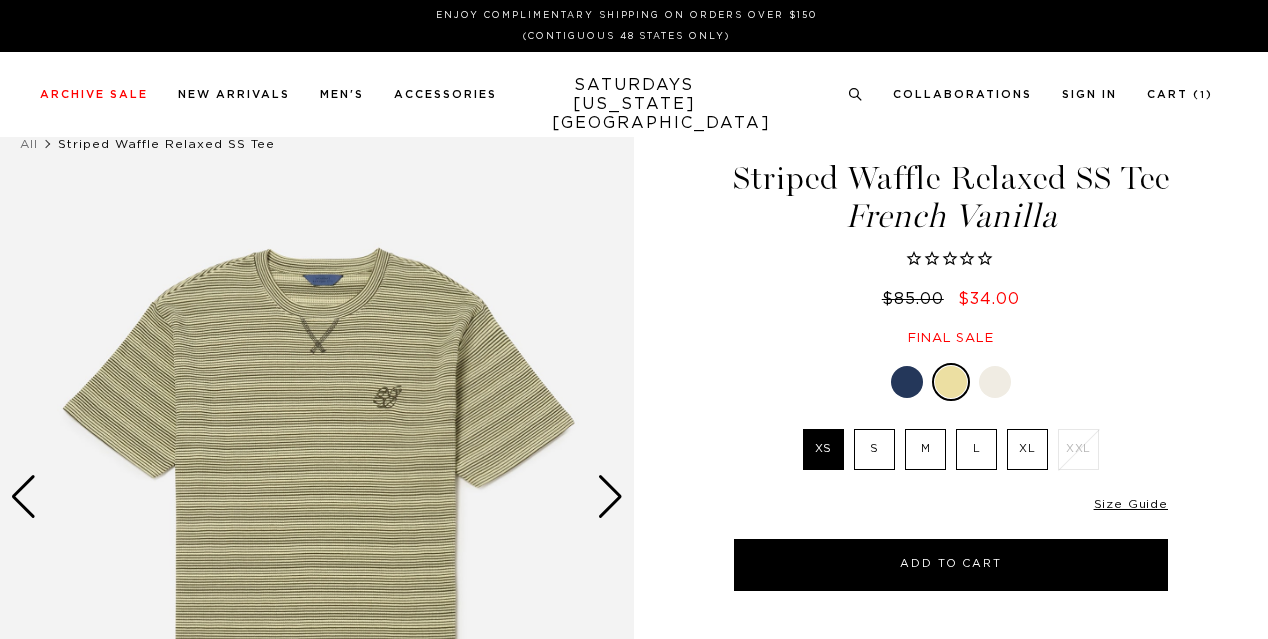 click at bounding box center (610, 497) 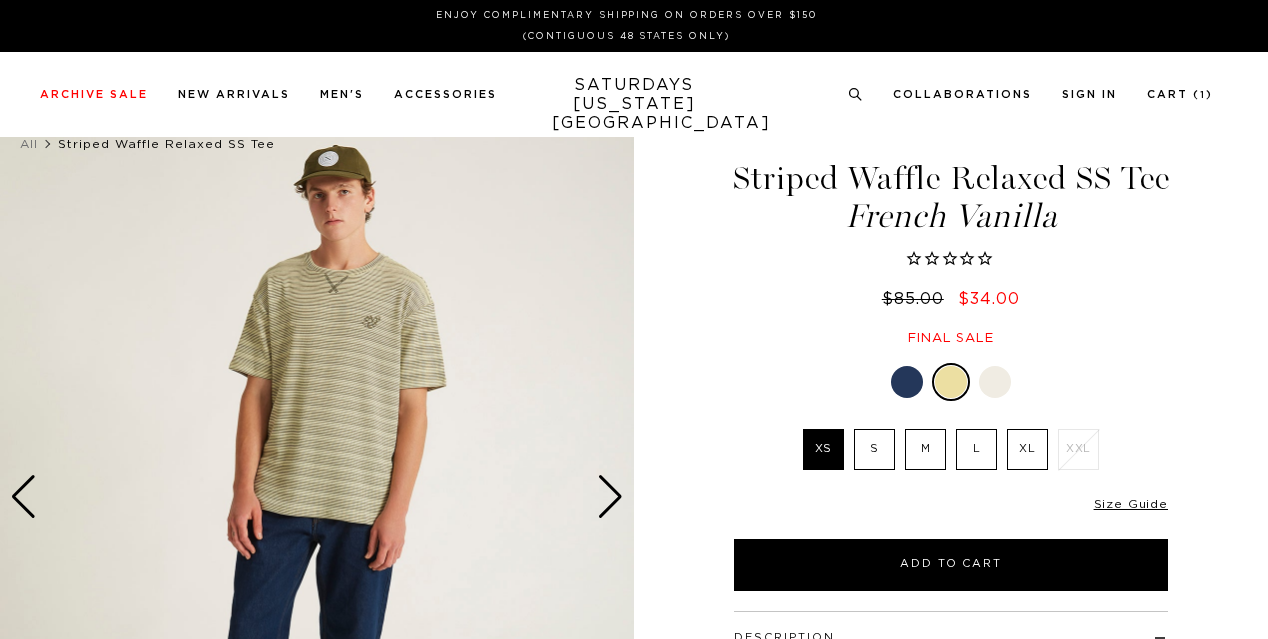 click at bounding box center [610, 497] 